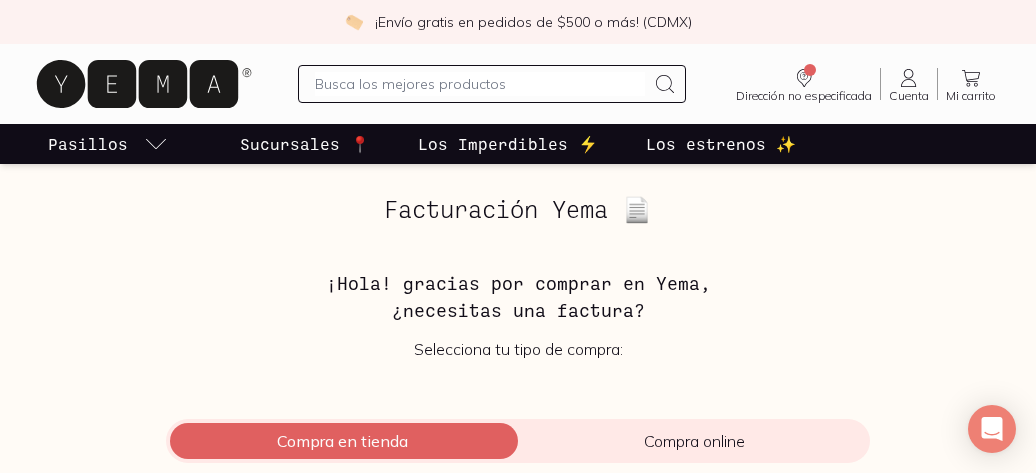 scroll, scrollTop: 0, scrollLeft: 0, axis: both 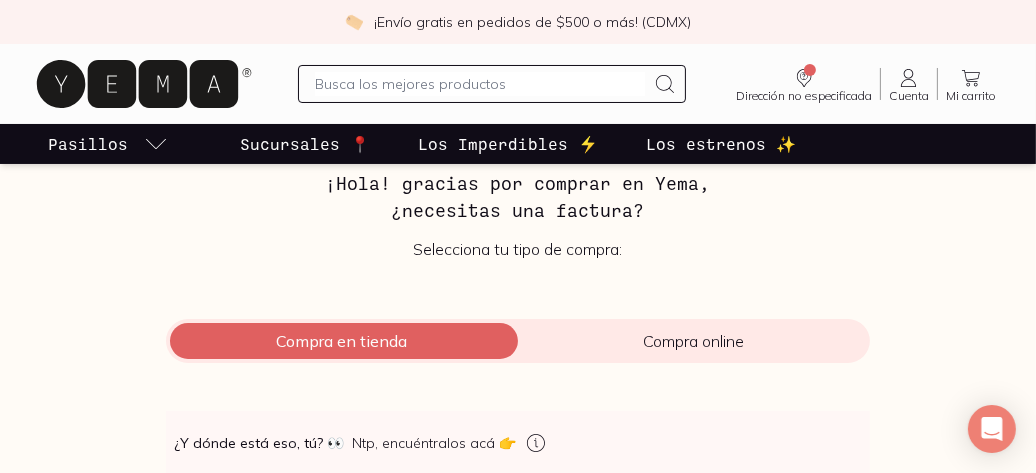 click on "Compra en tienda" at bounding box center (342, 341) 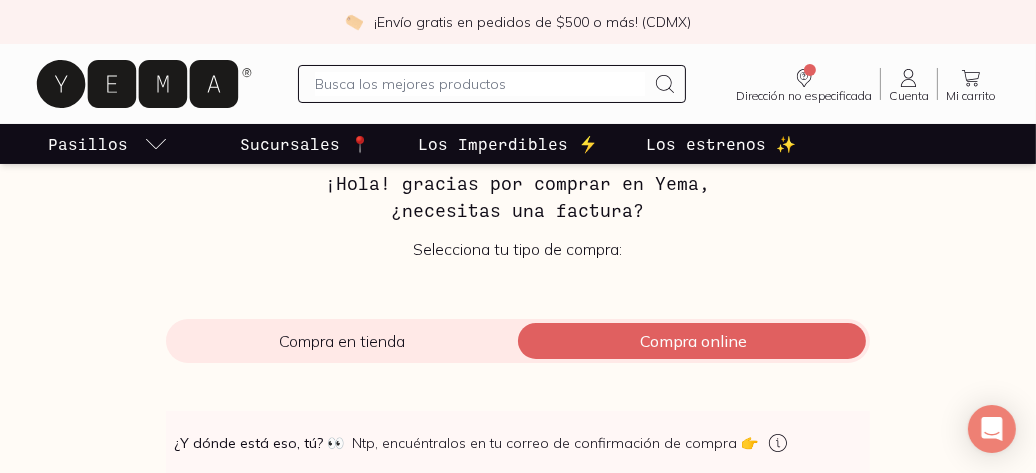 scroll, scrollTop: 400, scrollLeft: 0, axis: vertical 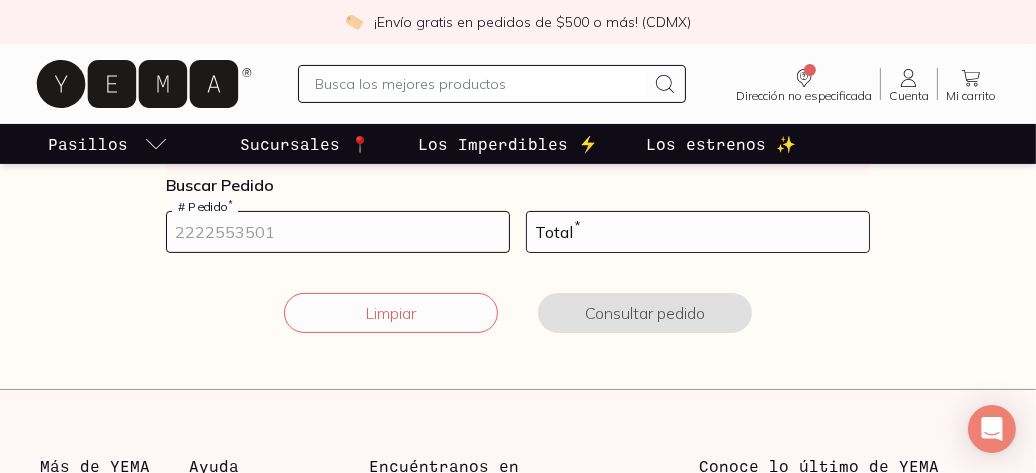 click at bounding box center [338, 232] 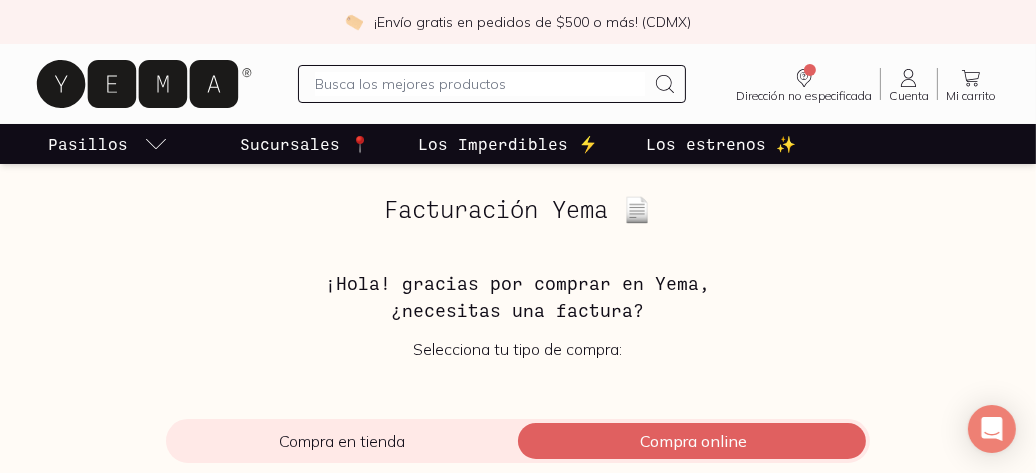 scroll, scrollTop: 200, scrollLeft: 0, axis: vertical 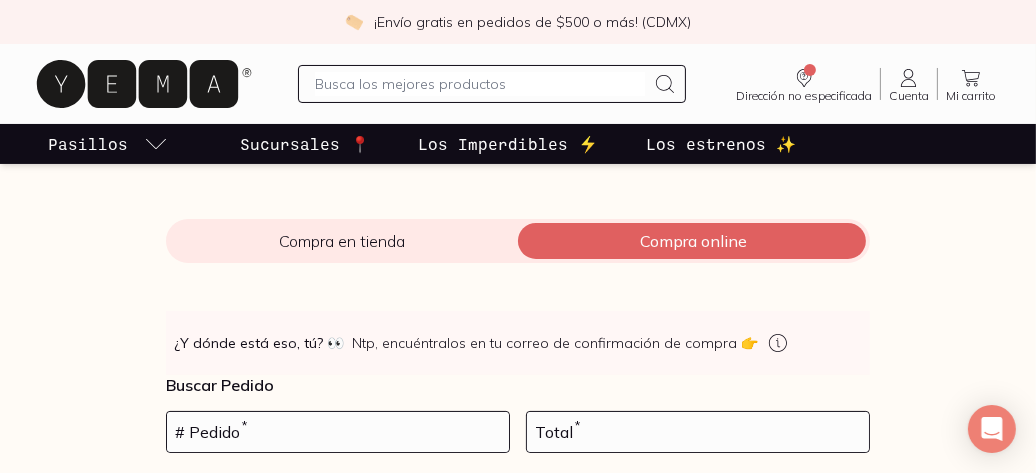 click on "Compra en tienda" at bounding box center (342, 241) 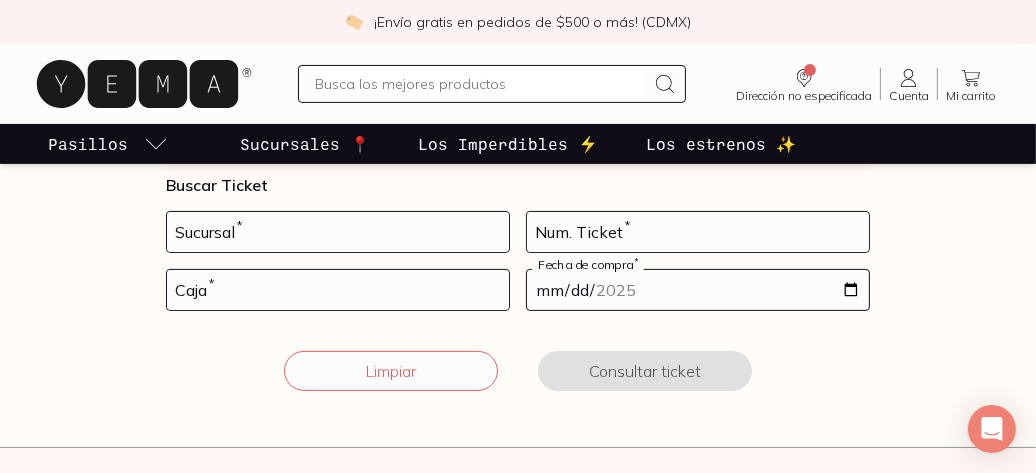 scroll, scrollTop: 300, scrollLeft: 0, axis: vertical 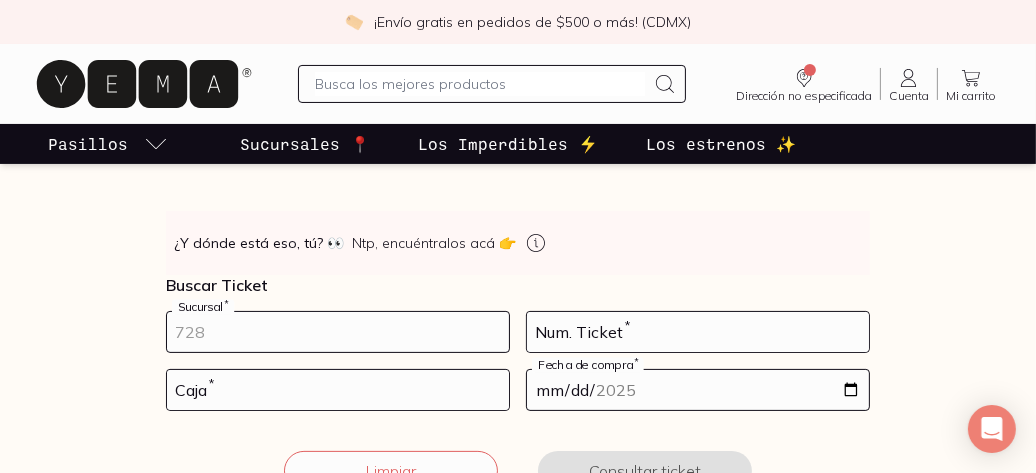 click at bounding box center [338, 332] 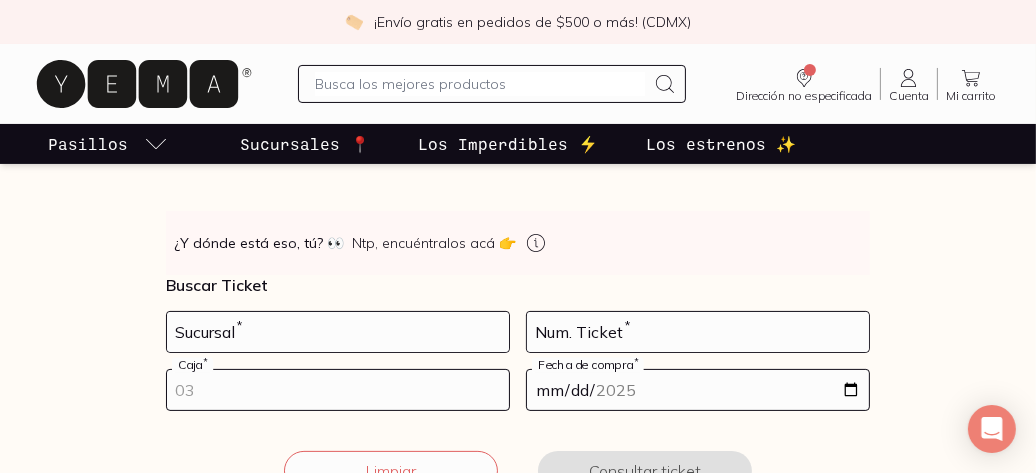 click at bounding box center [338, 390] 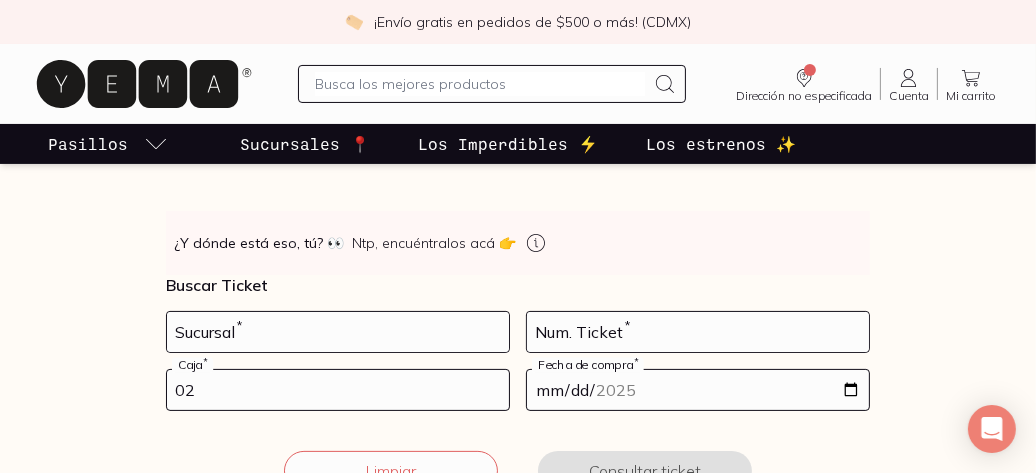 type on "02" 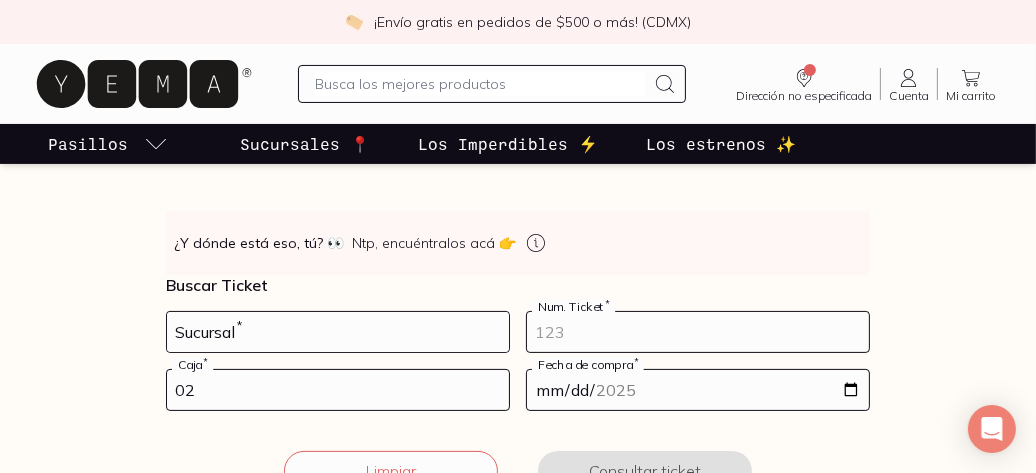 click at bounding box center (698, 332) 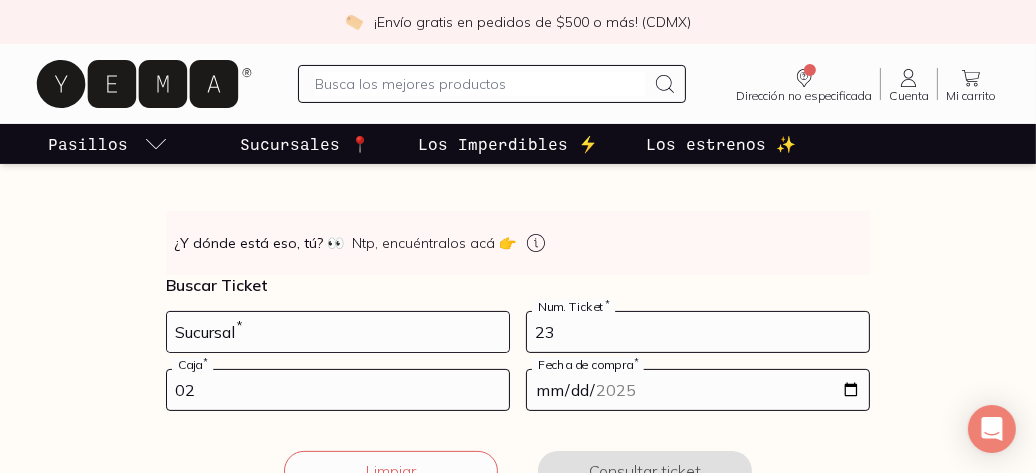 type on "23" 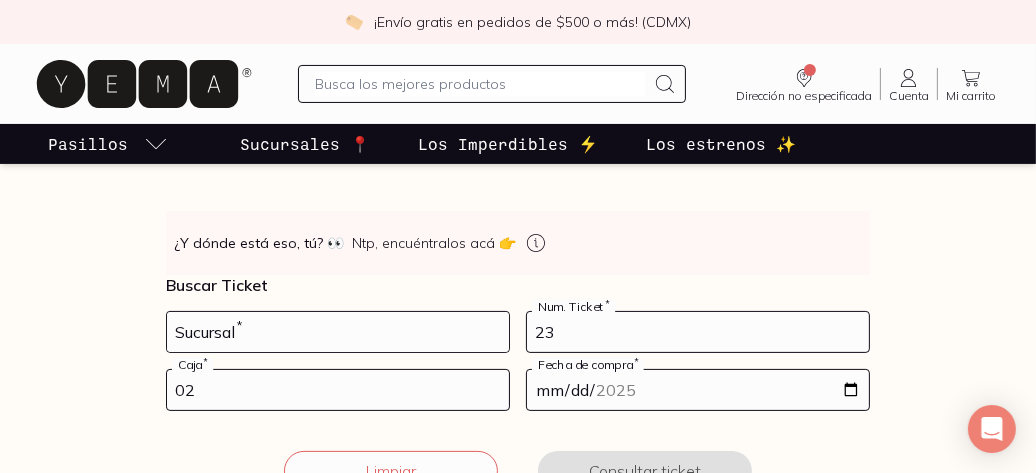 click at bounding box center [698, 390] 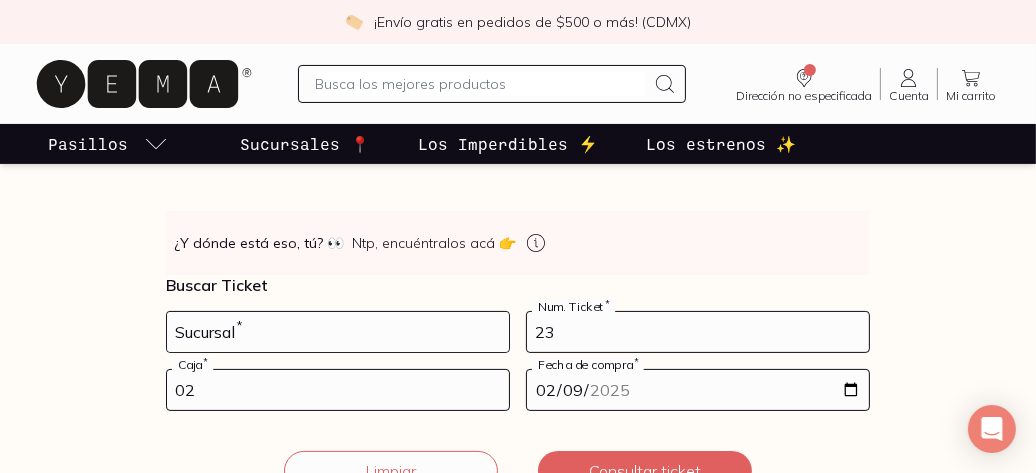 type on "[DATE]" 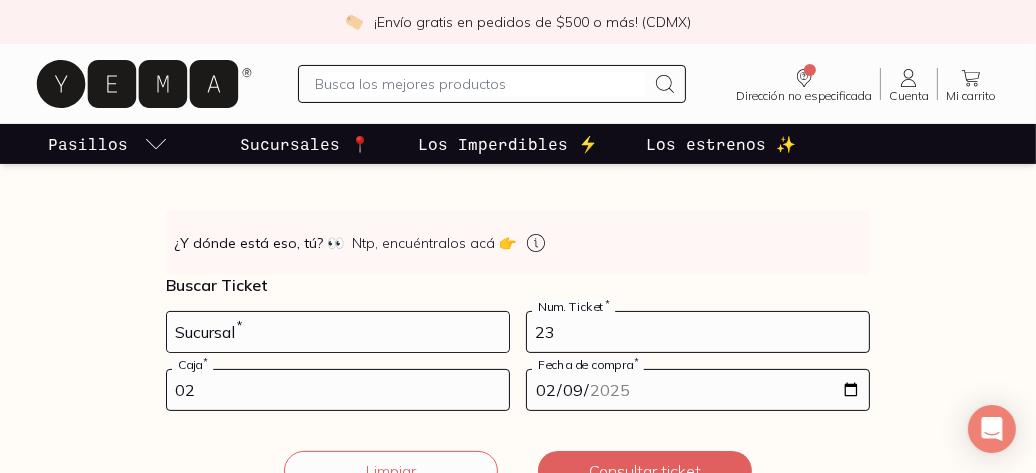 click on "[DATE]" at bounding box center [698, 390] 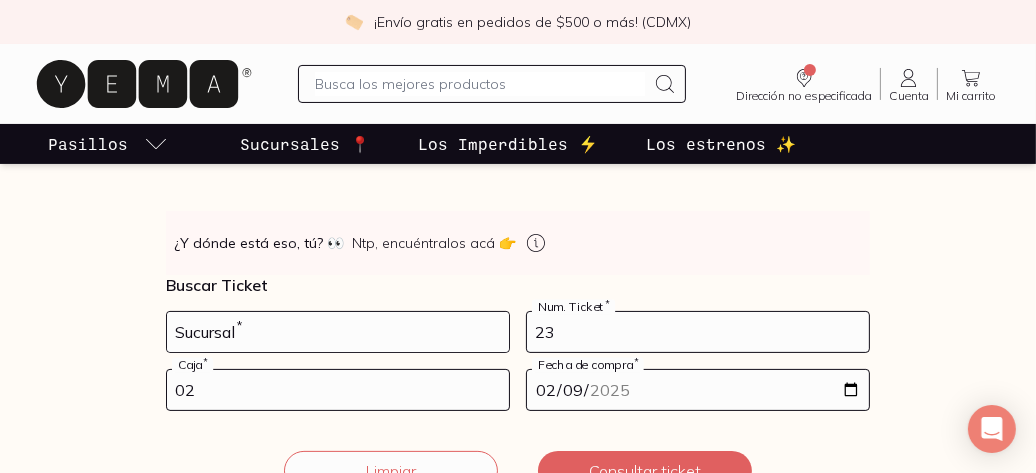 click on "¿Y dónde está eso, tú? 👀 Ntp, encuéntralos acá 👉" at bounding box center (518, 243) 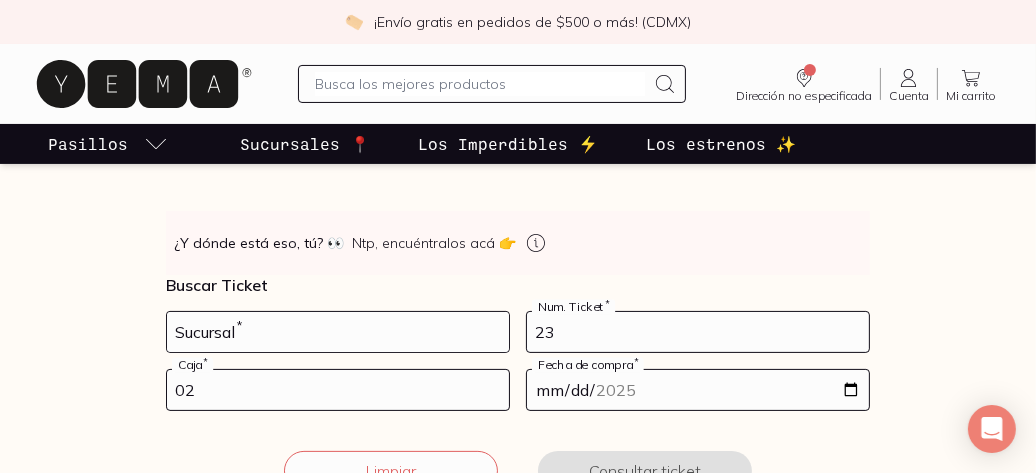type on "2025-07-09" 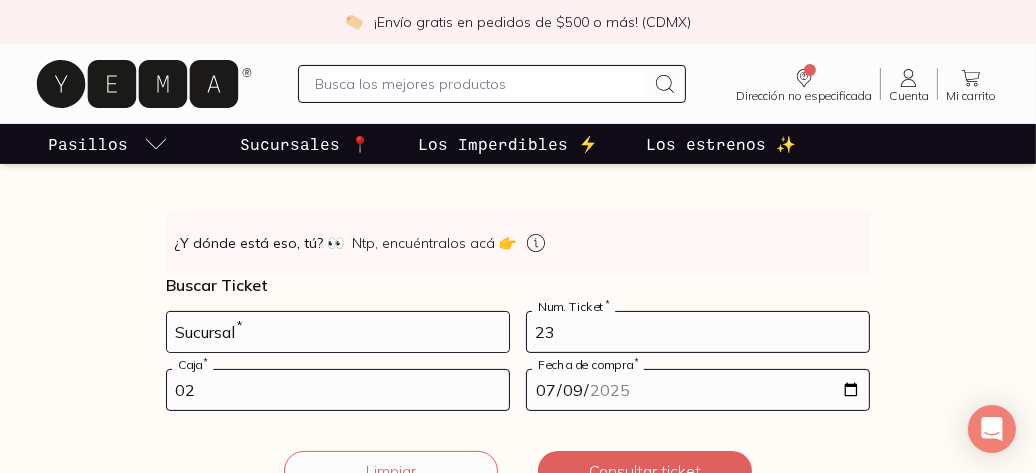 click on "23" at bounding box center (698, 332) 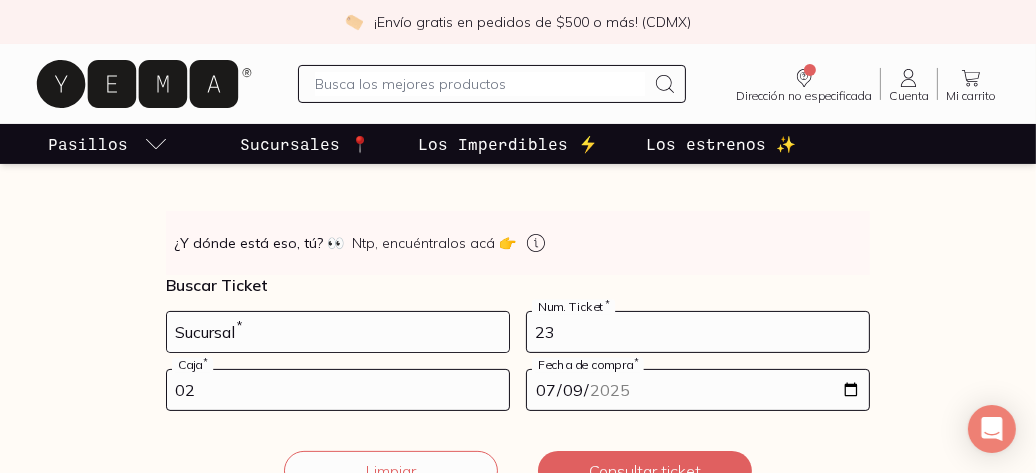 scroll, scrollTop: 400, scrollLeft: 0, axis: vertical 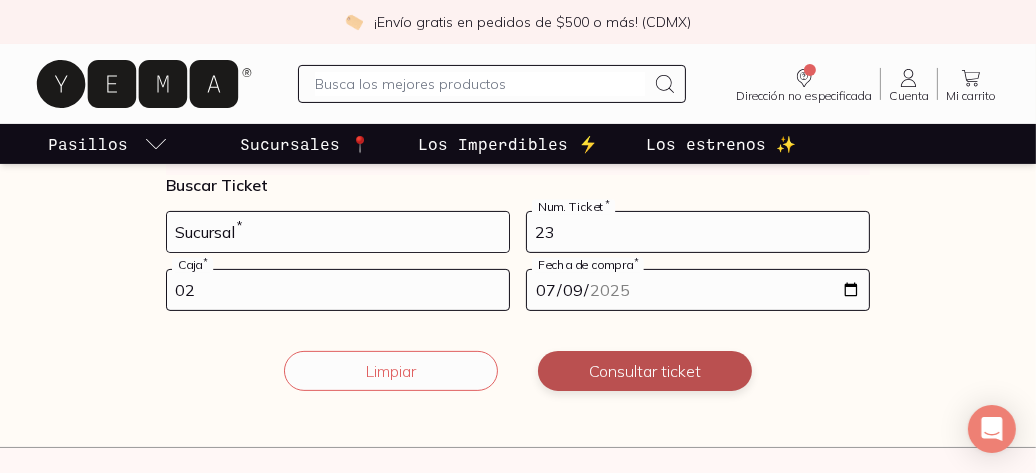 click on "Consultar ticket" at bounding box center [645, 371] 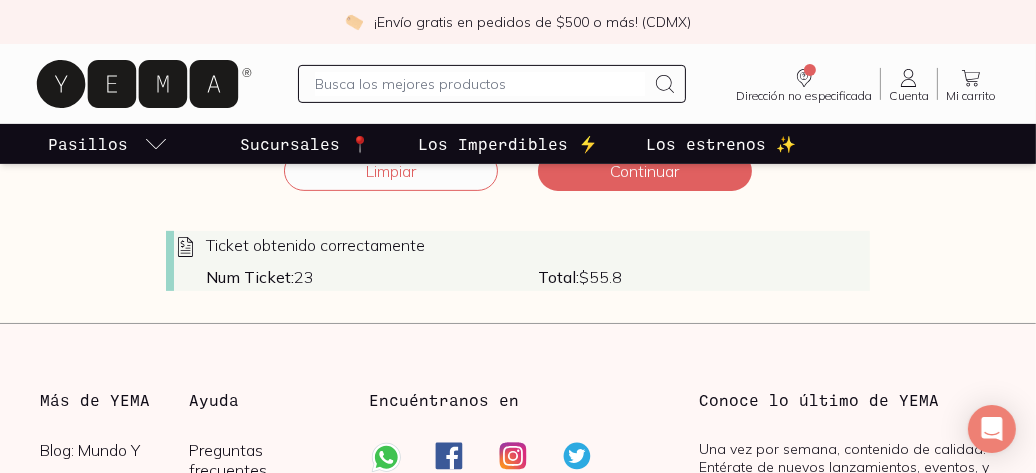 scroll, scrollTop: 500, scrollLeft: 0, axis: vertical 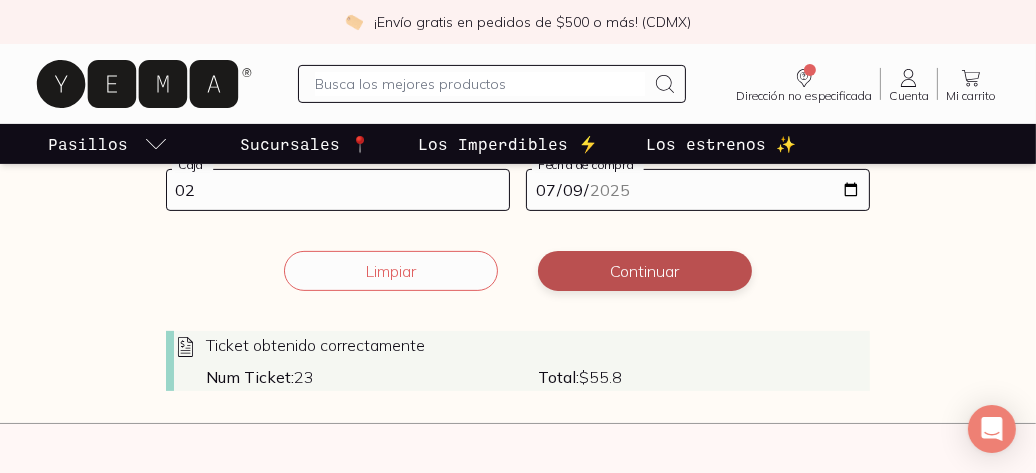 click on "Continuar" at bounding box center (645, 271) 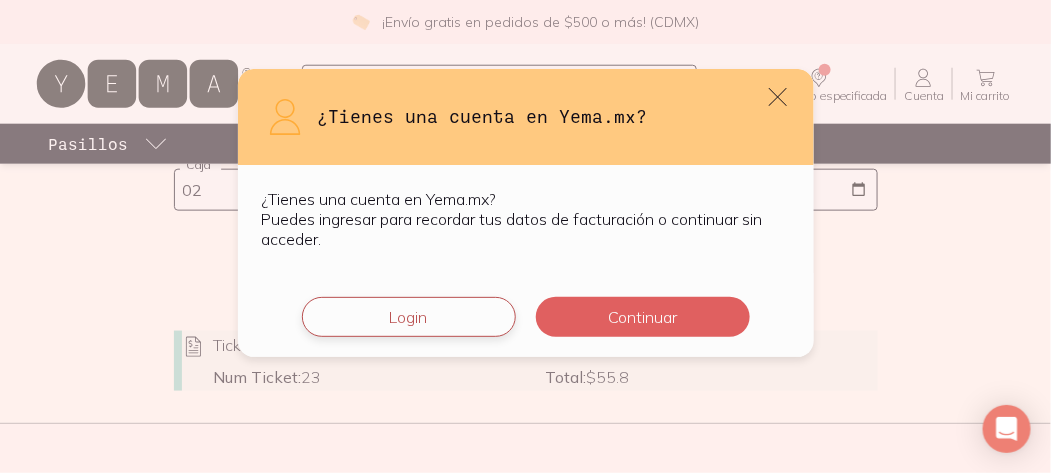 click on "Login" at bounding box center (409, 317) 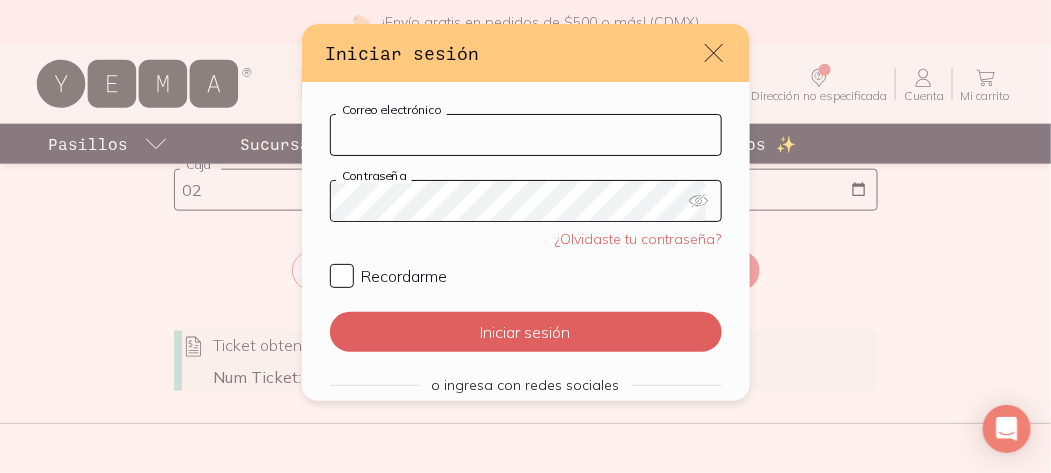 click on "Correo electrónico" at bounding box center (526, 135) 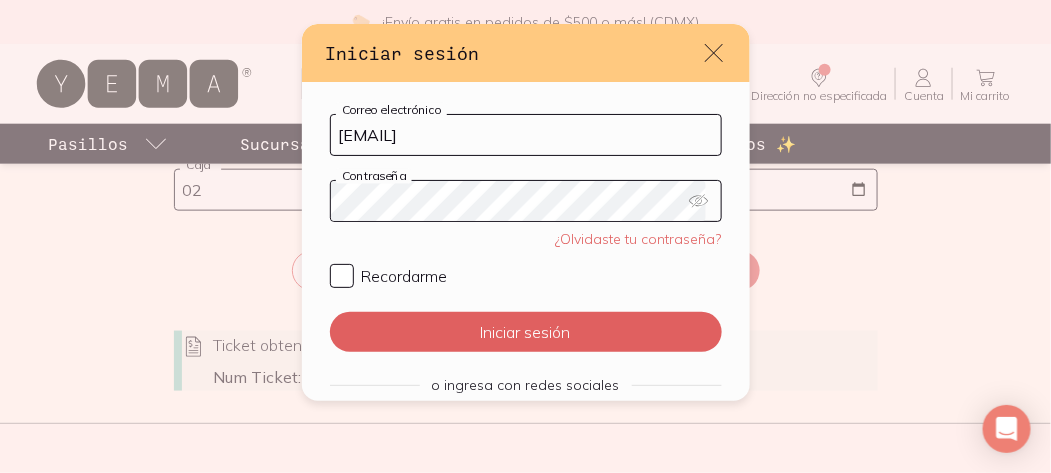 click at bounding box center (699, 201) 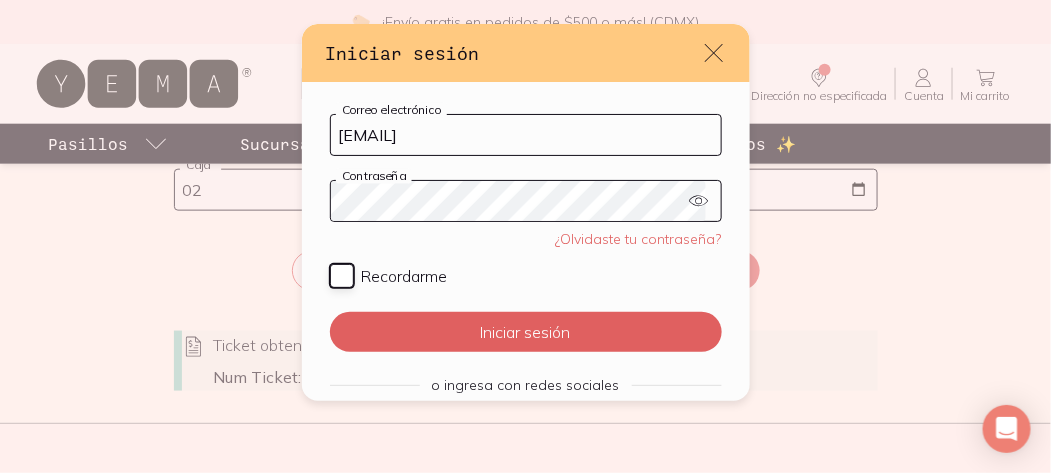 click on "Recordarme" at bounding box center (342, 276) 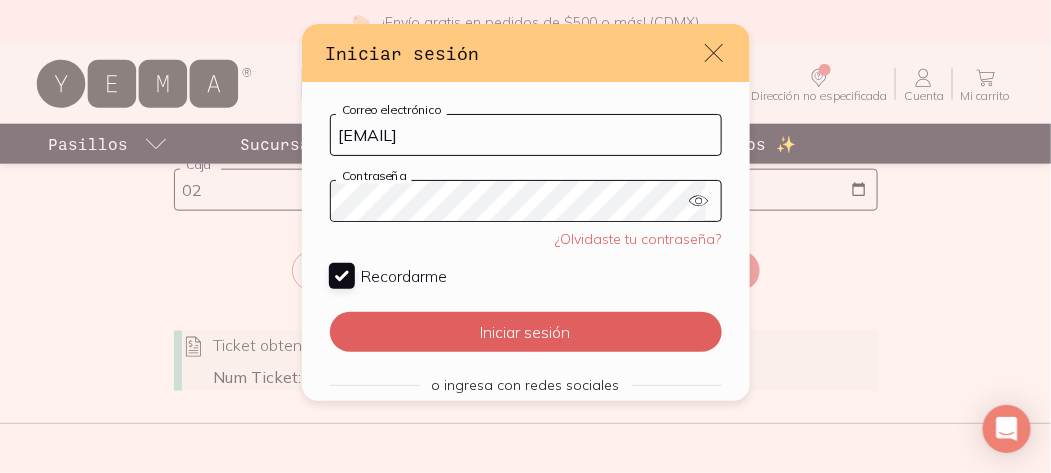 checkbox on "true" 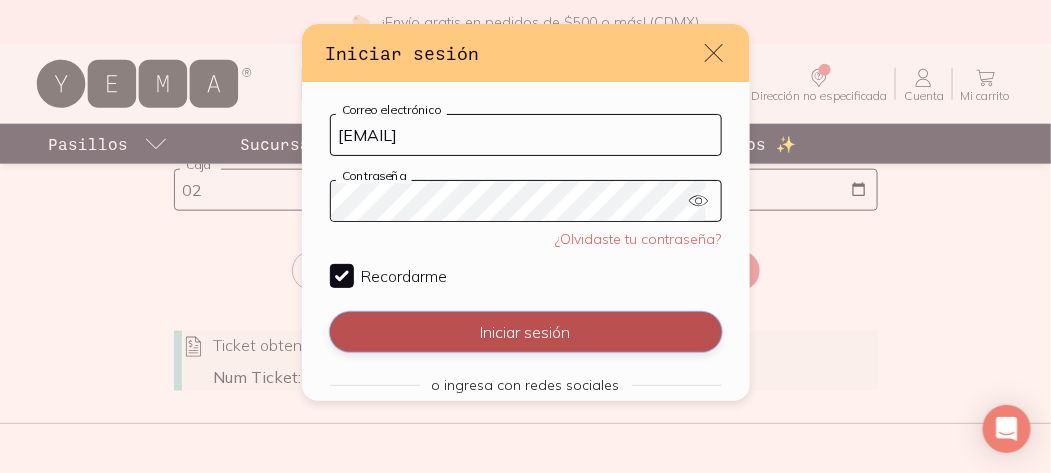 click on "Iniciar sesión" at bounding box center [526, 332] 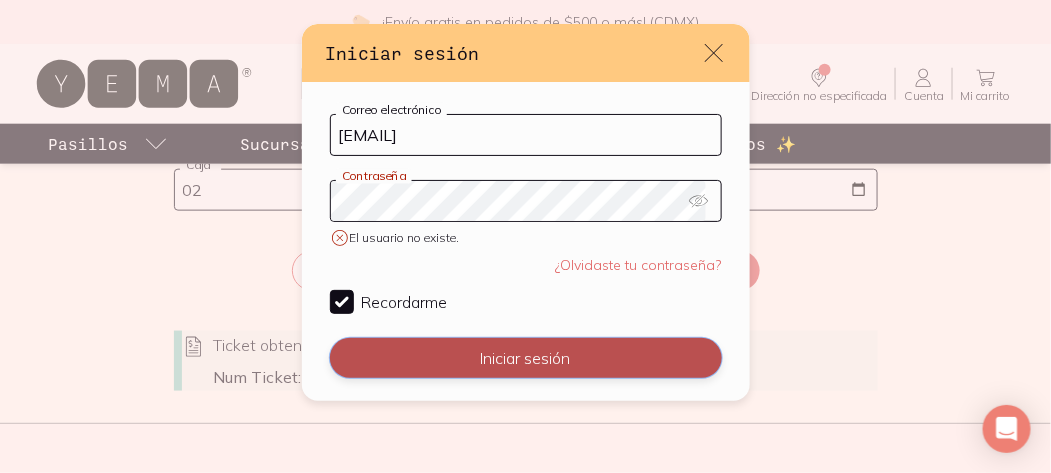 click on "Iniciar sesión" at bounding box center (526, 358) 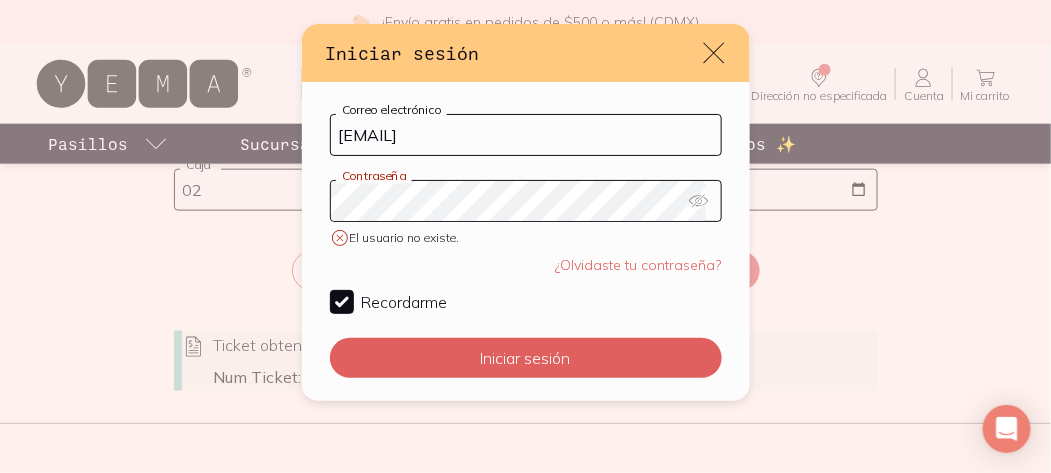 click at bounding box center (713, 53) 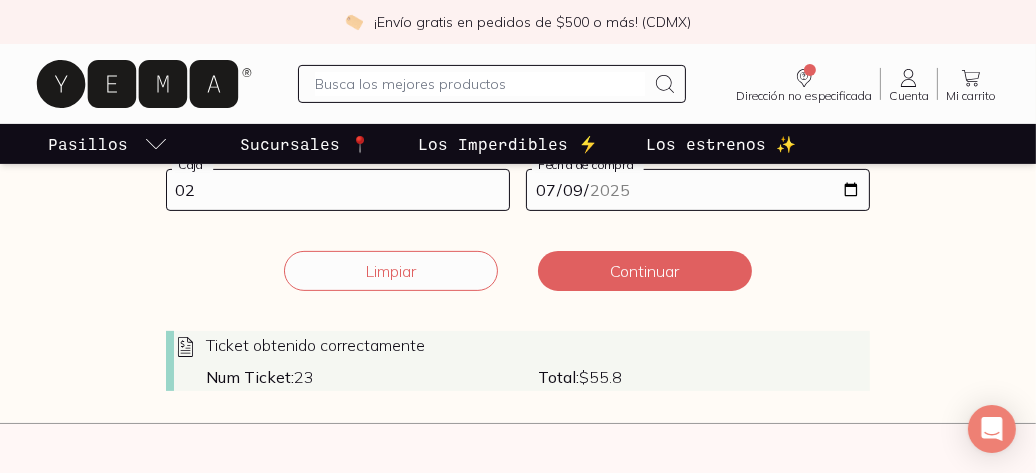 click at bounding box center [909, 78] 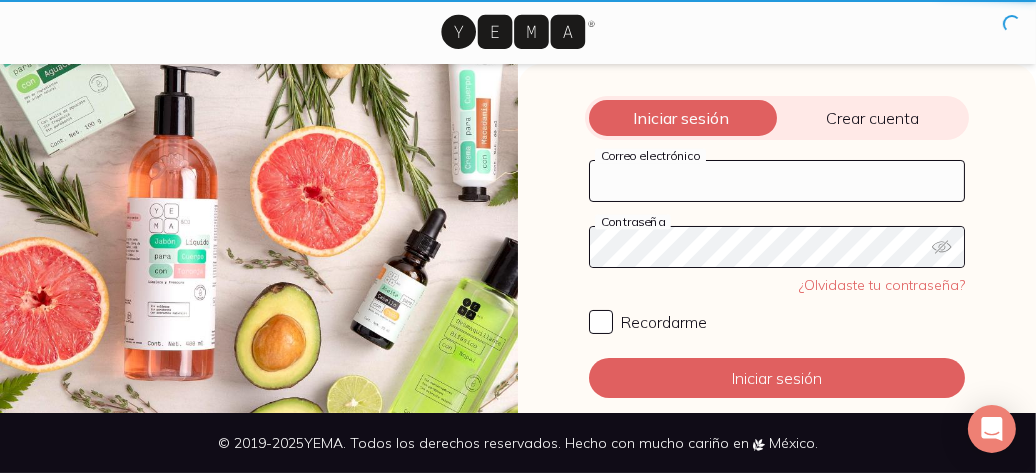 type on "[EMAIL]" 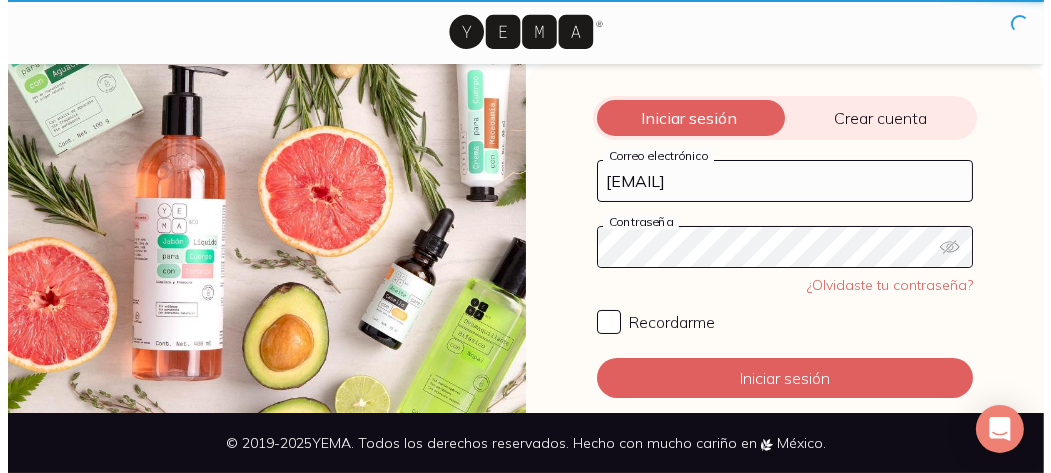 scroll, scrollTop: 0, scrollLeft: 0, axis: both 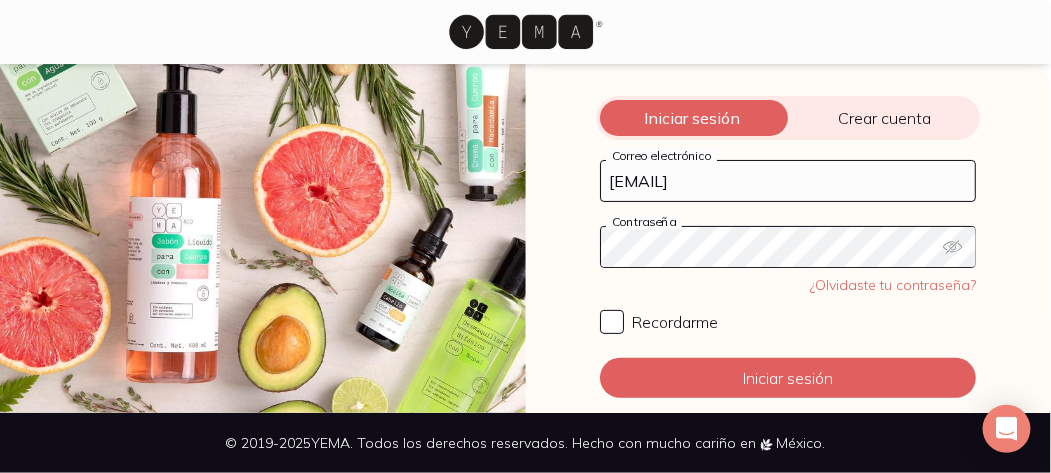 click on "Crear cuenta" at bounding box center [884, 118] 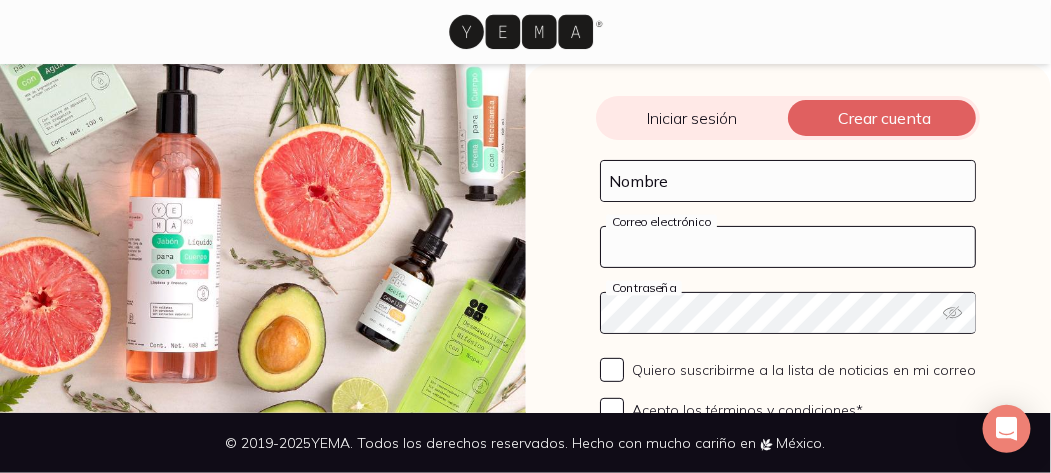 type 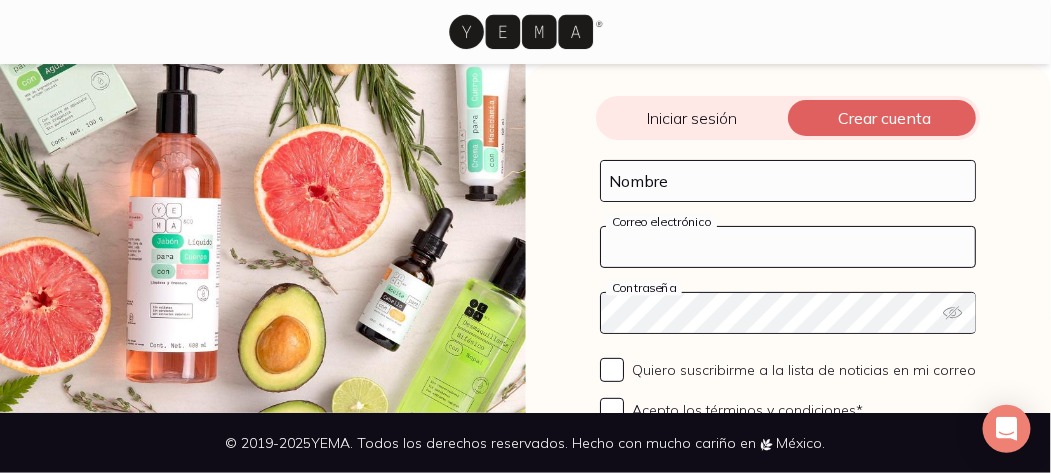 type on "[EMAIL]" 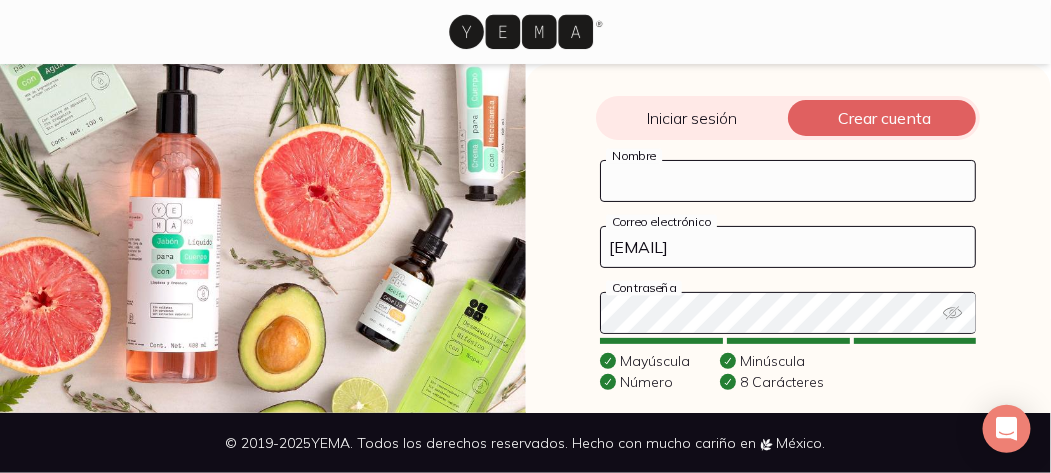 click on "Nombre" at bounding box center [788, 181] 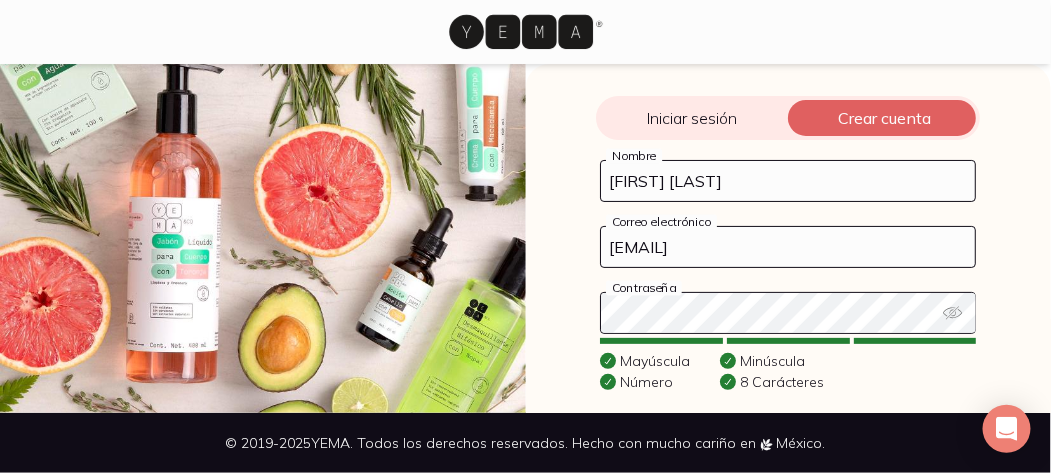 click on "karla Guirola" at bounding box center [788, 181] 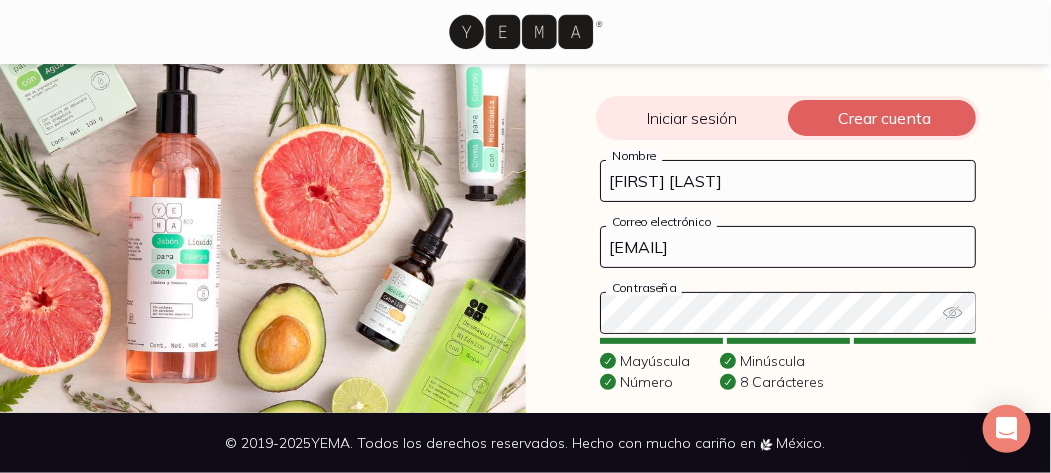 scroll, scrollTop: 200, scrollLeft: 0, axis: vertical 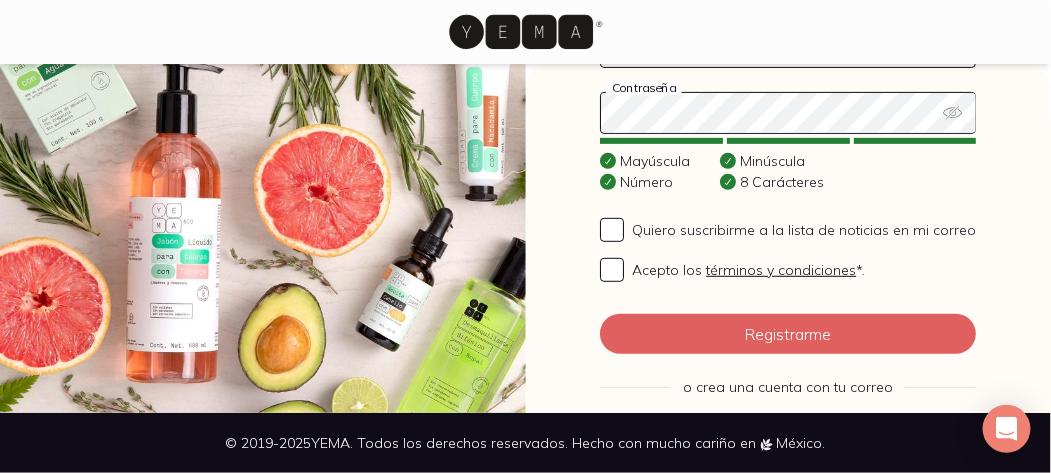 type on "Karla Guirola" 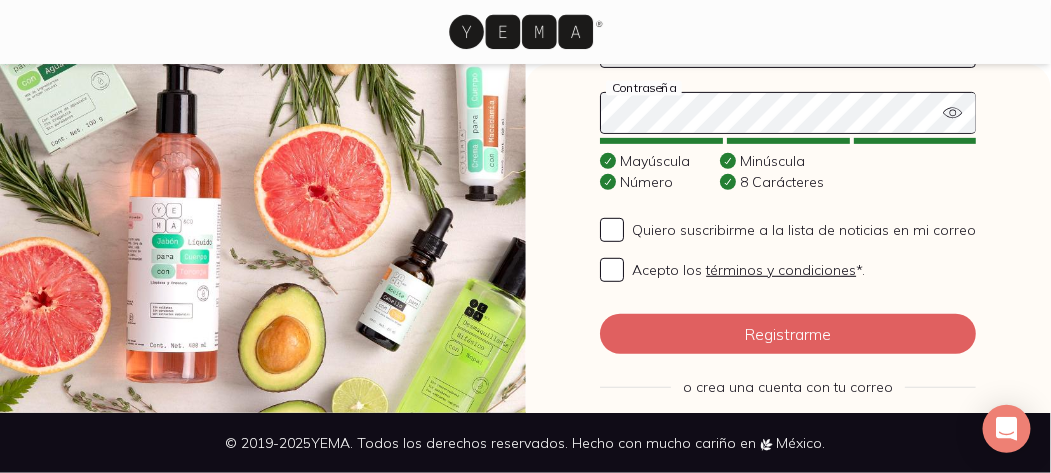 click on "Mayúscula Minúscula Número 8 Carácteres" at bounding box center [788, 166] 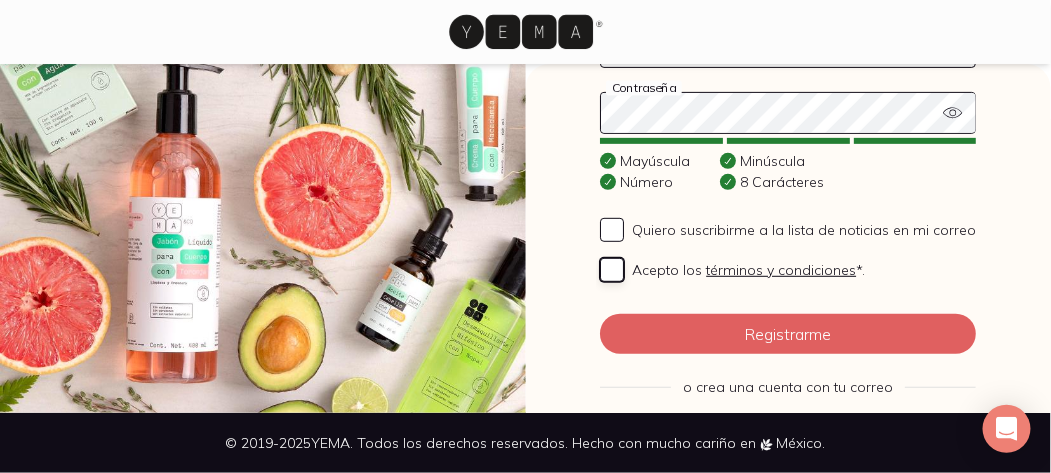 click on "Acepto los    términos y condiciones *." at bounding box center [612, 270] 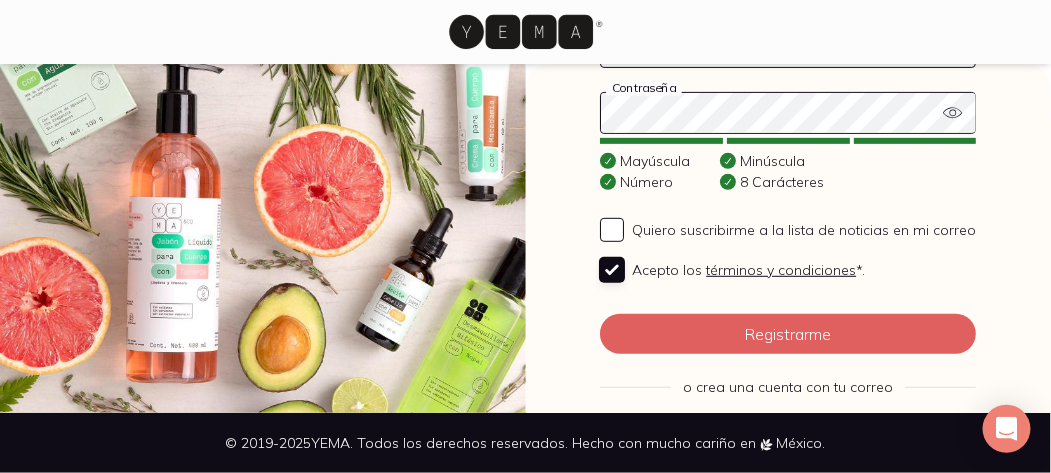 checkbox on "true" 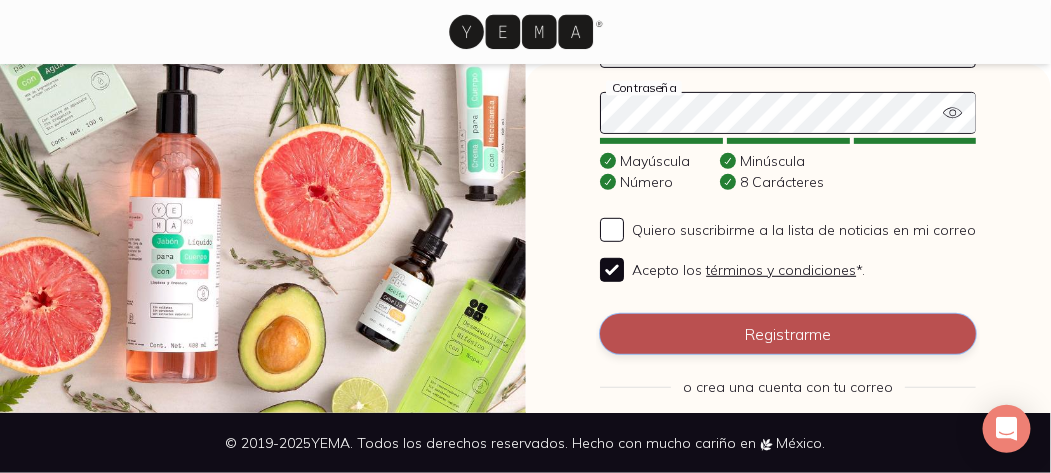 click on "Registrarme" at bounding box center (788, 334) 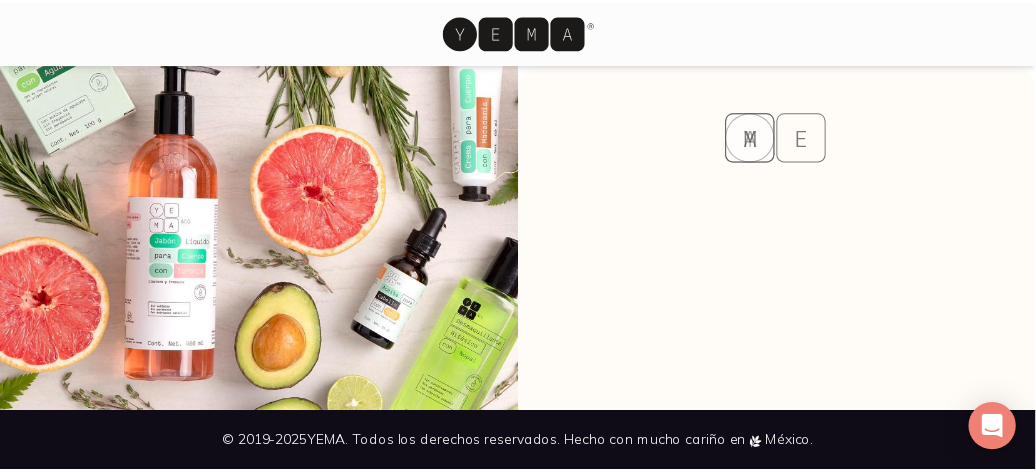 scroll, scrollTop: 0, scrollLeft: 0, axis: both 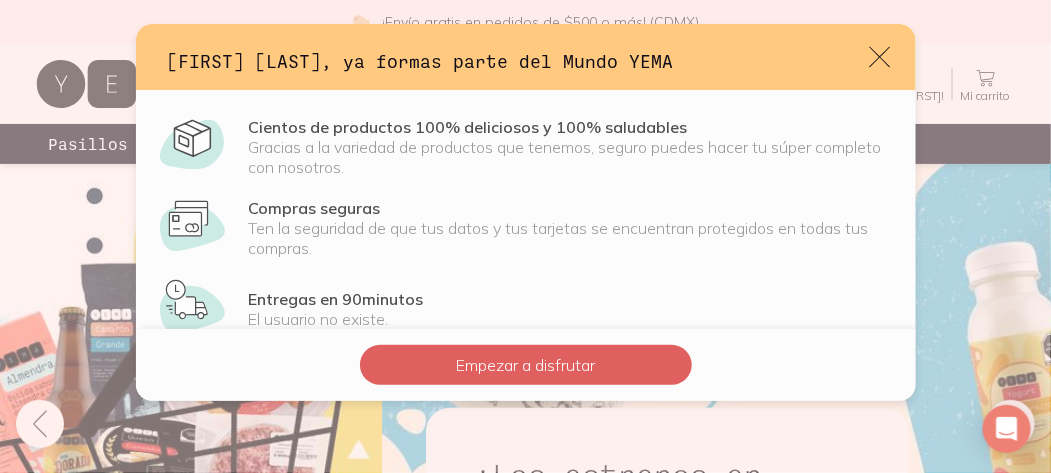 click at bounding box center (880, 57) 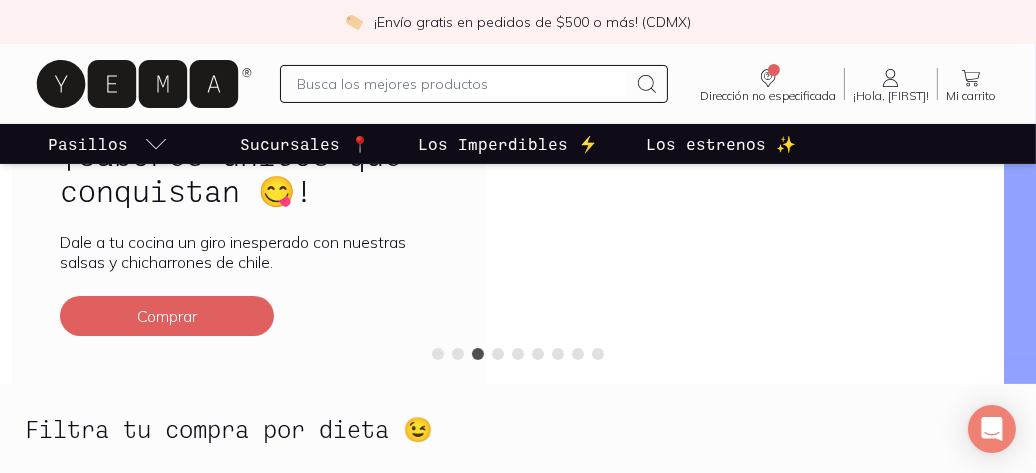 scroll, scrollTop: 0, scrollLeft: 0, axis: both 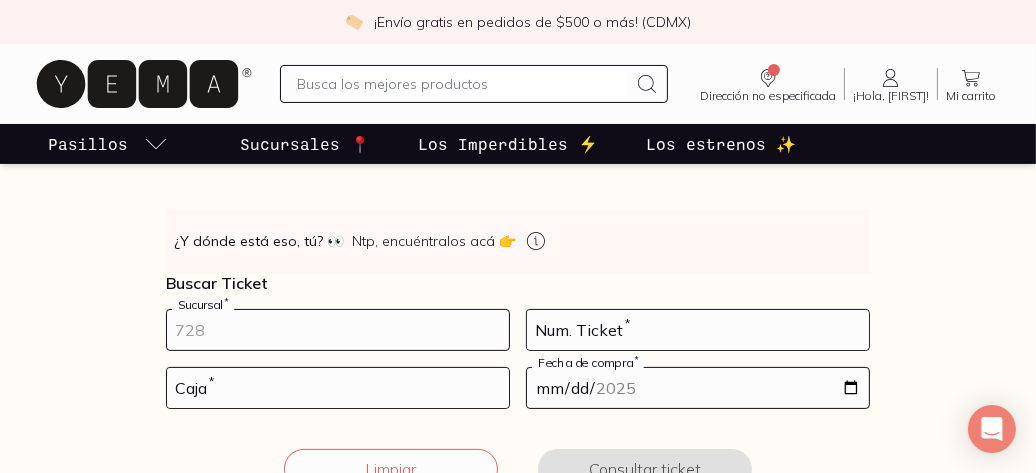 click at bounding box center (338, 330) 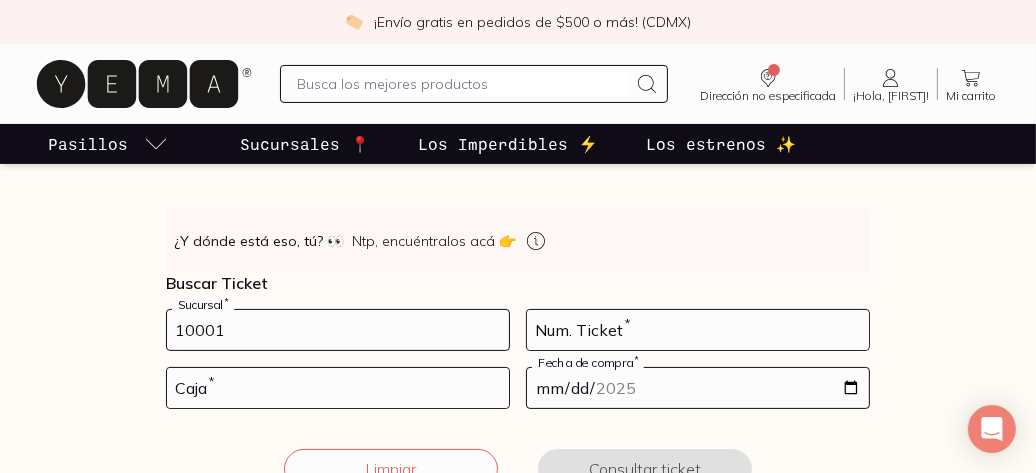 type on "10001" 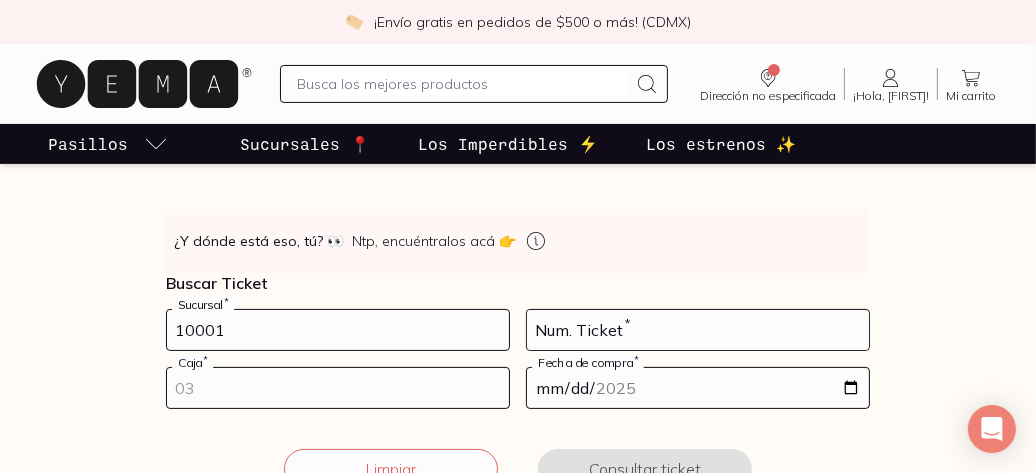 click at bounding box center (338, 388) 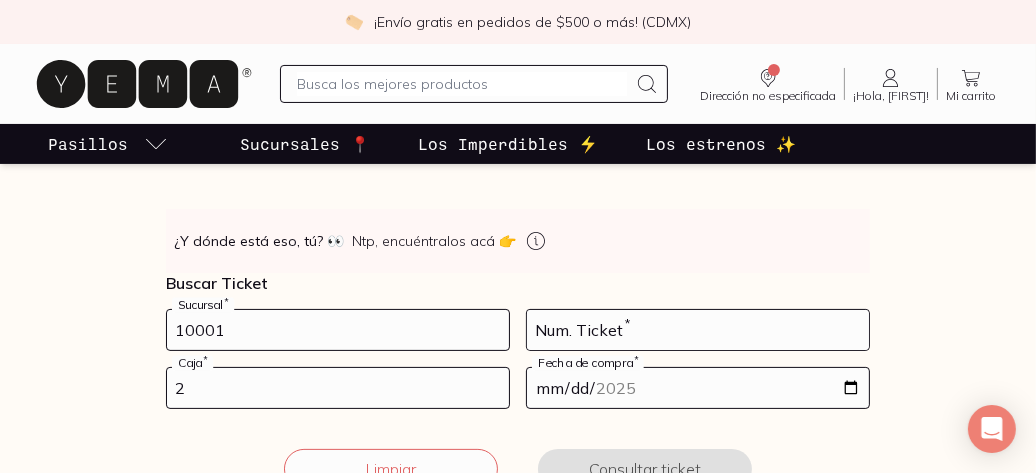 type on "2" 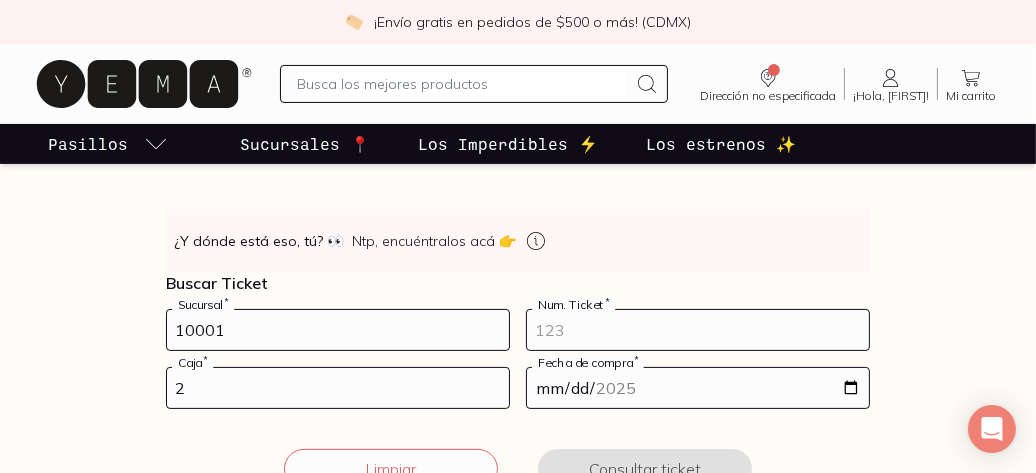 click at bounding box center [698, 330] 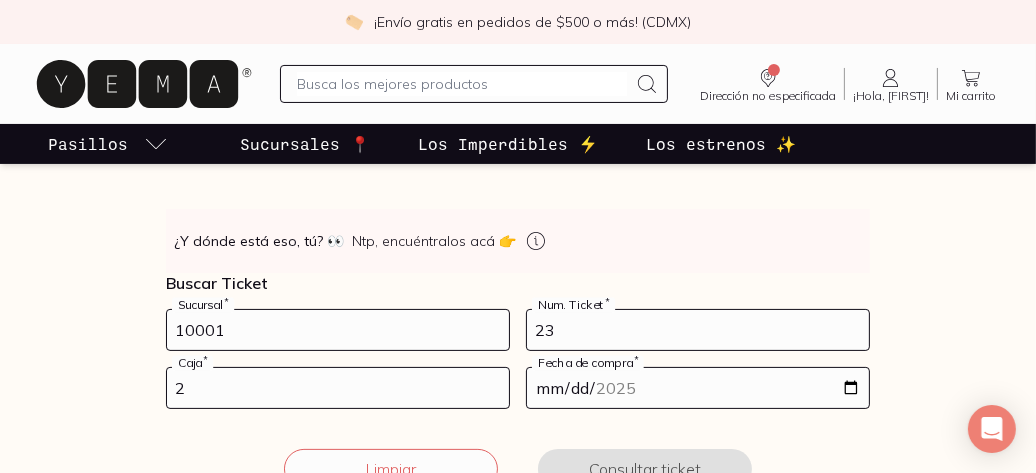 type on "23" 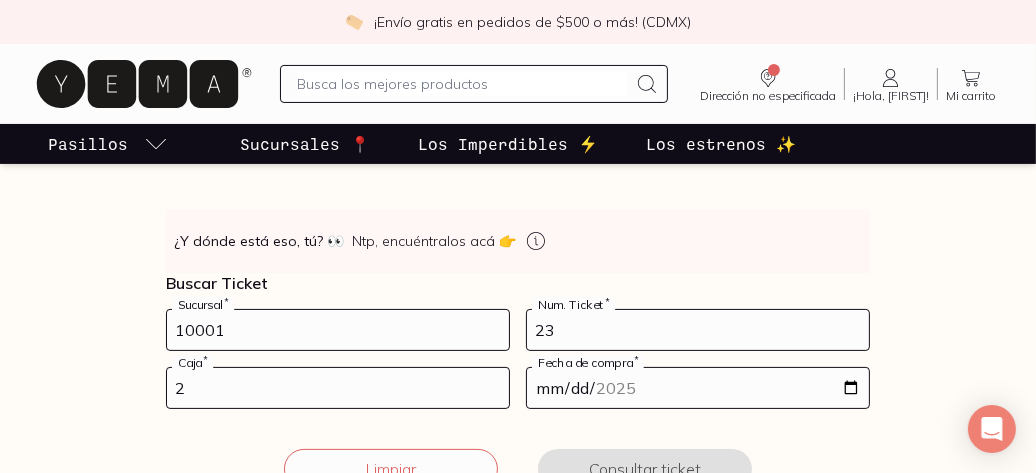 type on "[DATE]" 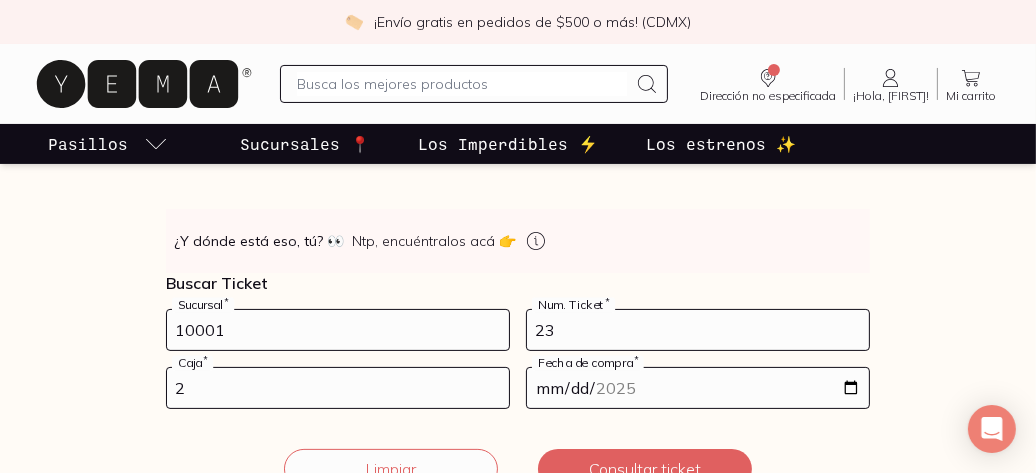 scroll, scrollTop: 402, scrollLeft: 0, axis: vertical 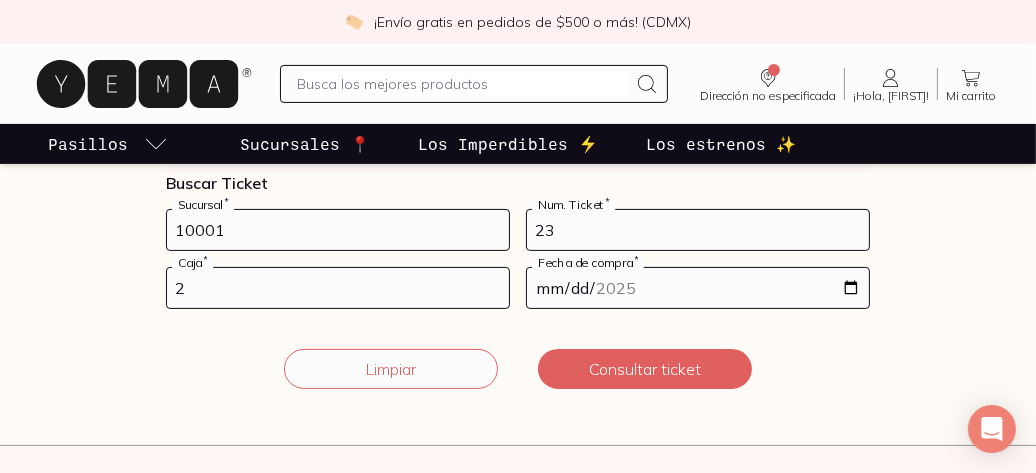 click on "Limpiar Consultar ticket" at bounding box center (518, 369) 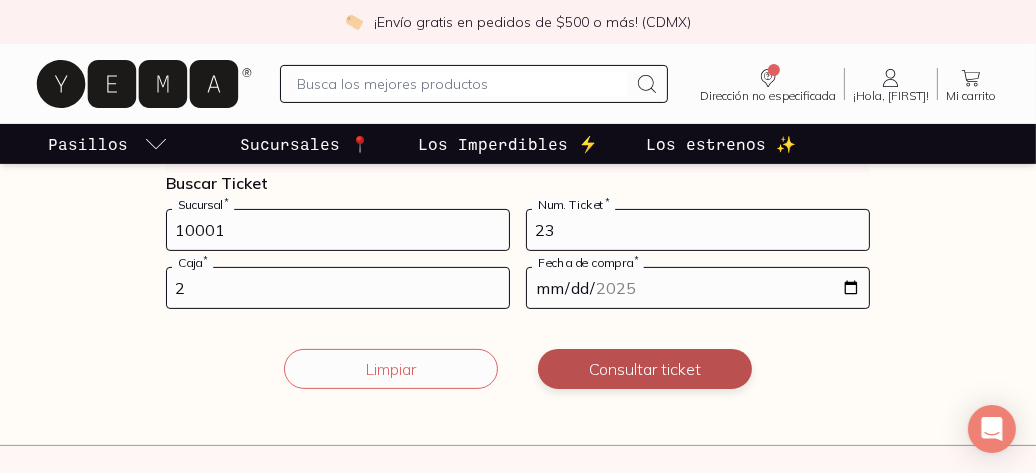 click on "Consultar ticket" at bounding box center [645, 369] 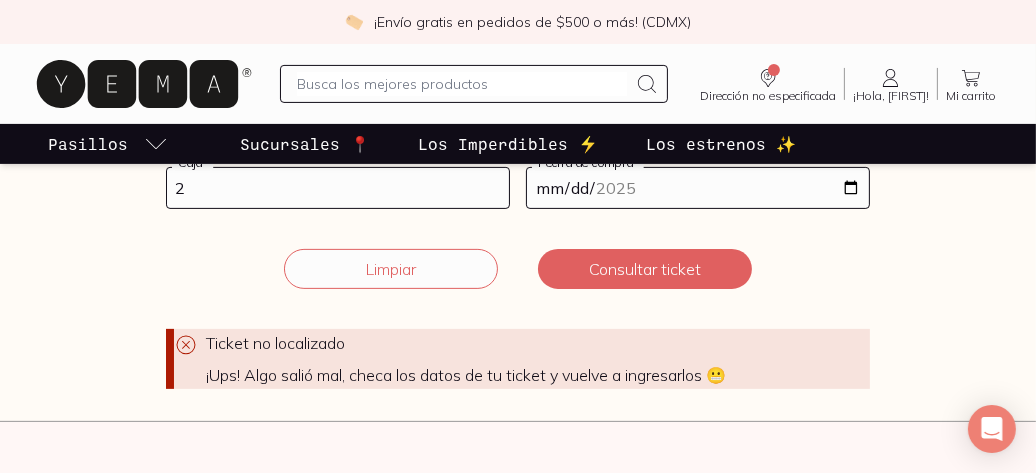 scroll, scrollTop: 302, scrollLeft: 0, axis: vertical 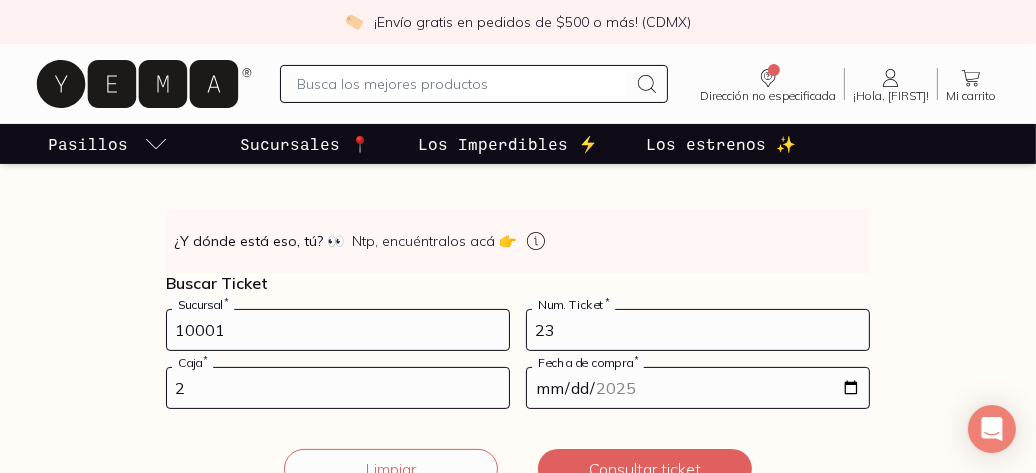 click on "2" at bounding box center (338, 388) 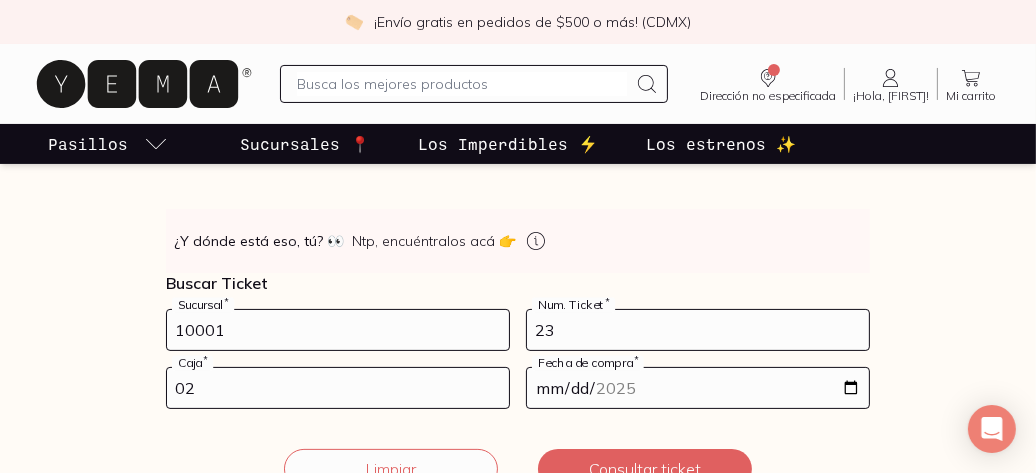 type on "02" 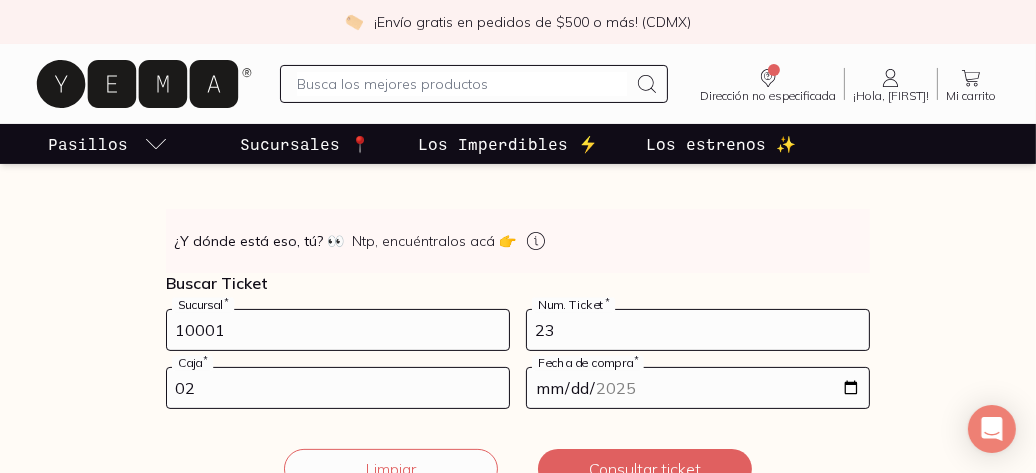 click on "👀 ¿Y dónde está eso, tú? 👀 Ntp, encuéntralos acá 👉" at bounding box center [518, 241] 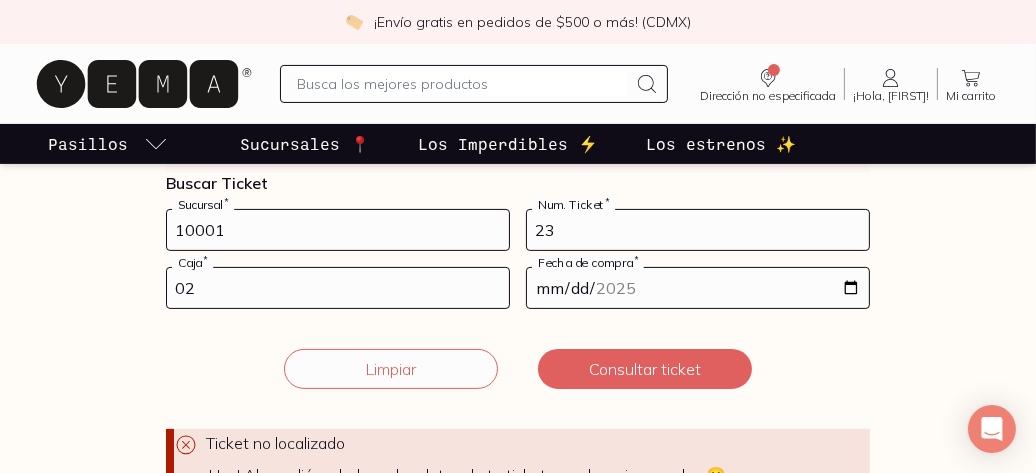 scroll, scrollTop: 502, scrollLeft: 0, axis: vertical 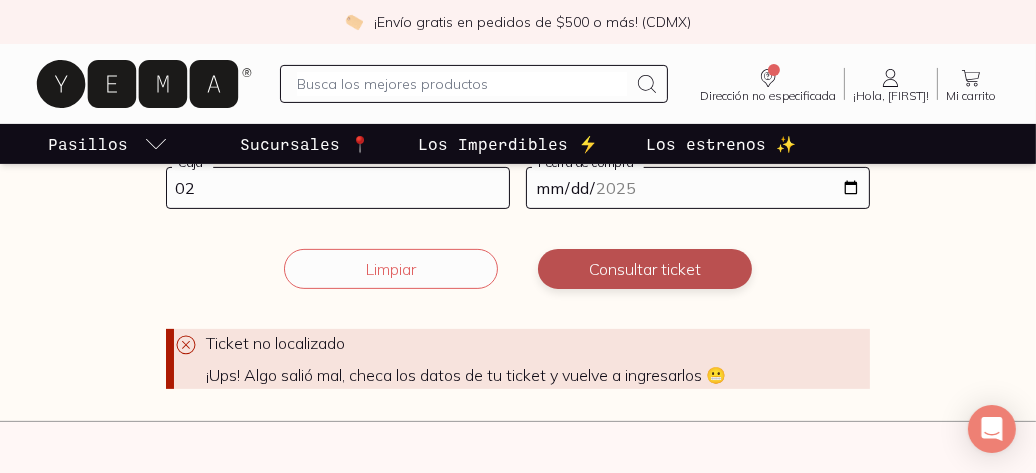 click on "Consultar ticket" at bounding box center [645, 269] 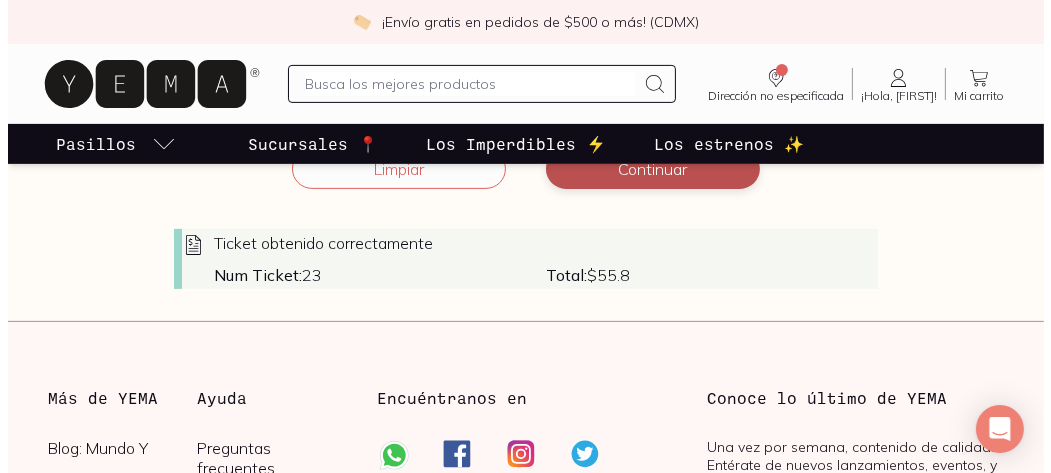 scroll, scrollTop: 402, scrollLeft: 0, axis: vertical 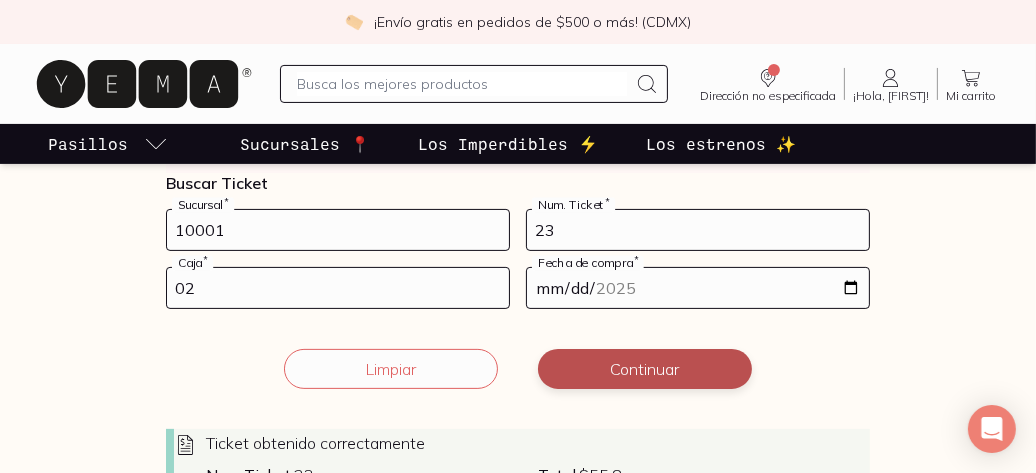 click on "Continuar" at bounding box center (645, 369) 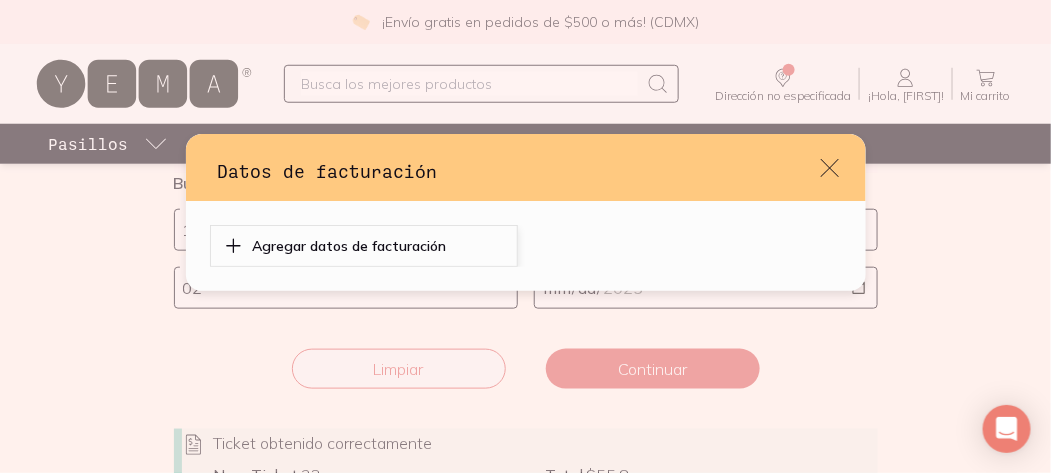 click at bounding box center [233, 246] 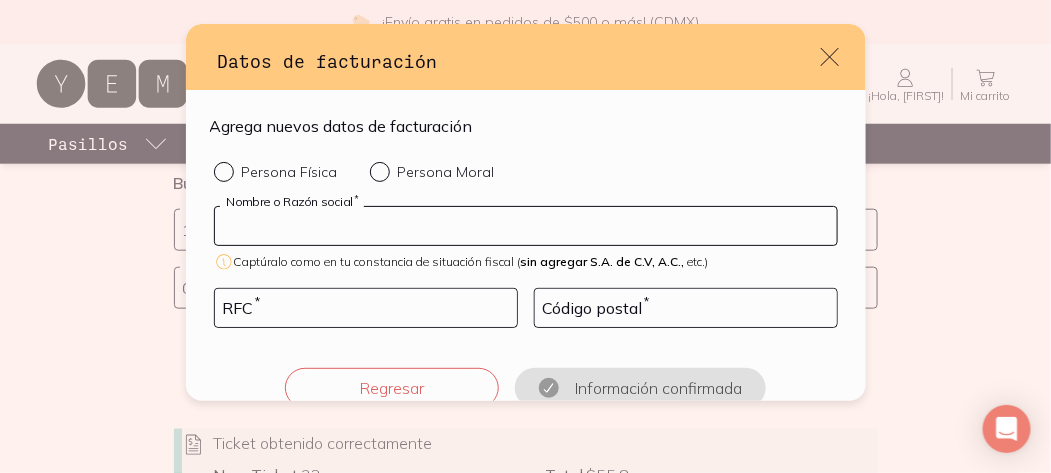 click at bounding box center (526, 226) 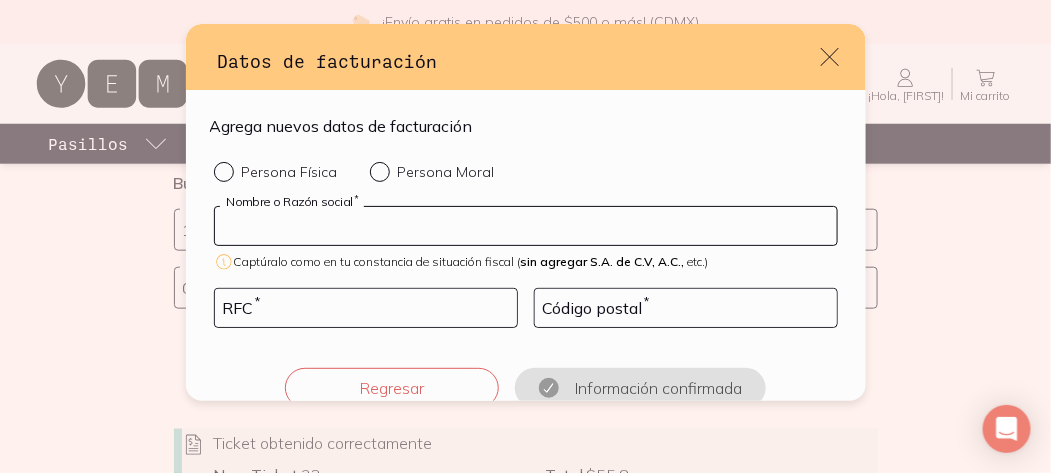 type on "FRANQUICIAS RESIDENCIAS LOS ANGELES S.A. DE C,V," 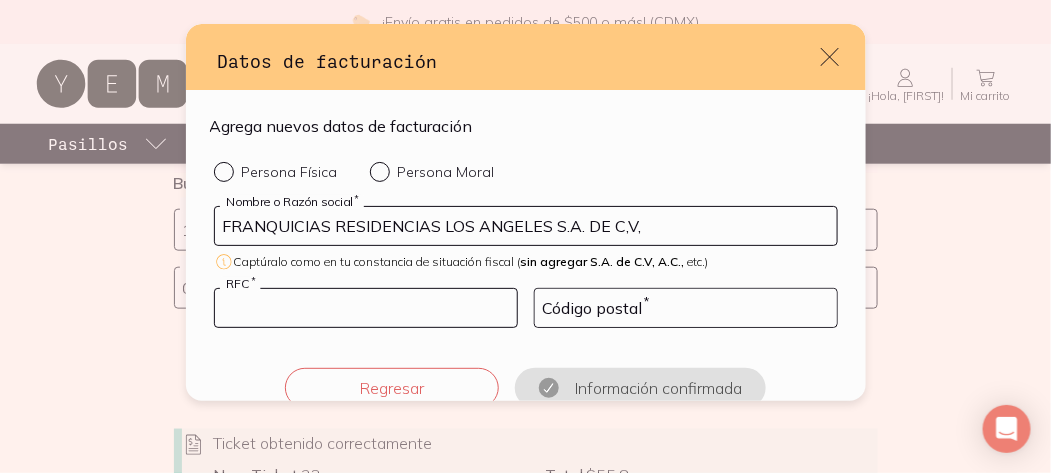 type on "FRA150605HC5" 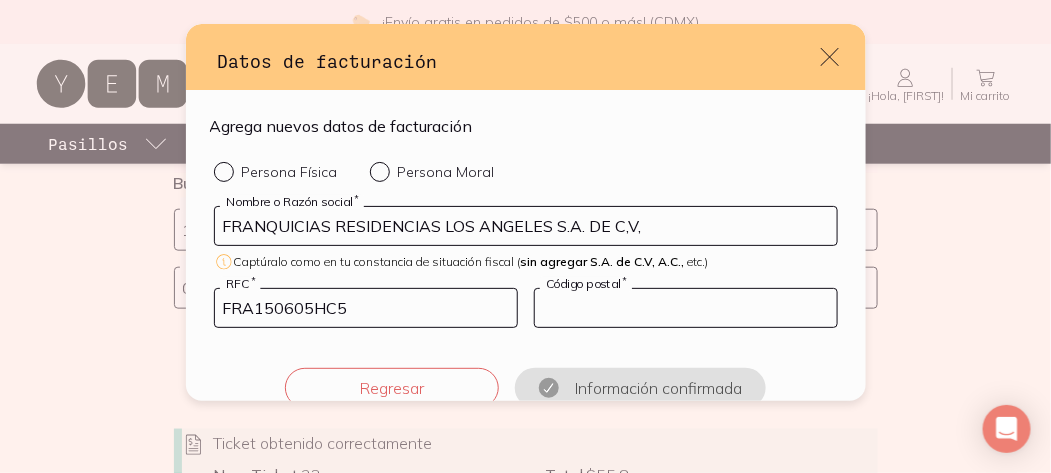 type on "[POSTAL_CODE]" 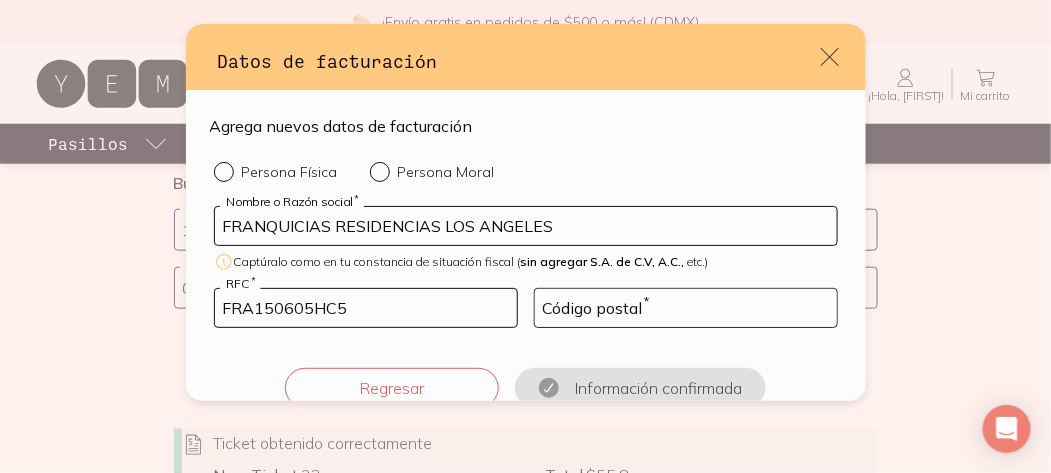 type on "FRANQUICIAS RESIDENCIAS LOS ANGELES" 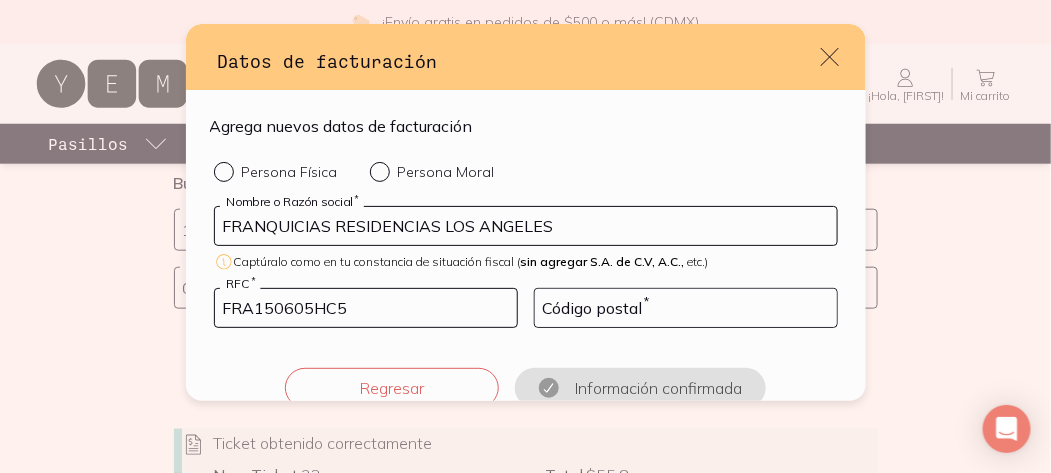 scroll, scrollTop: 30, scrollLeft: 0, axis: vertical 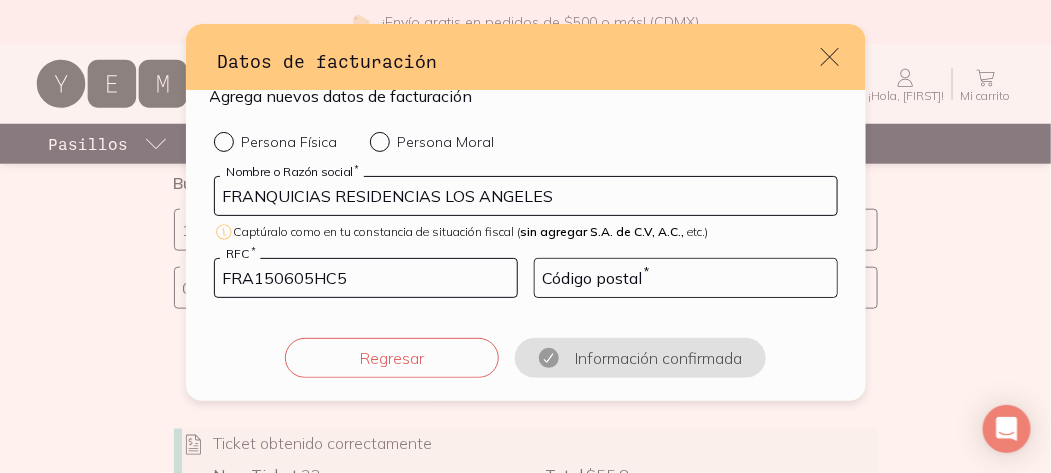 click on "Persona Moral" at bounding box center (222, 140) 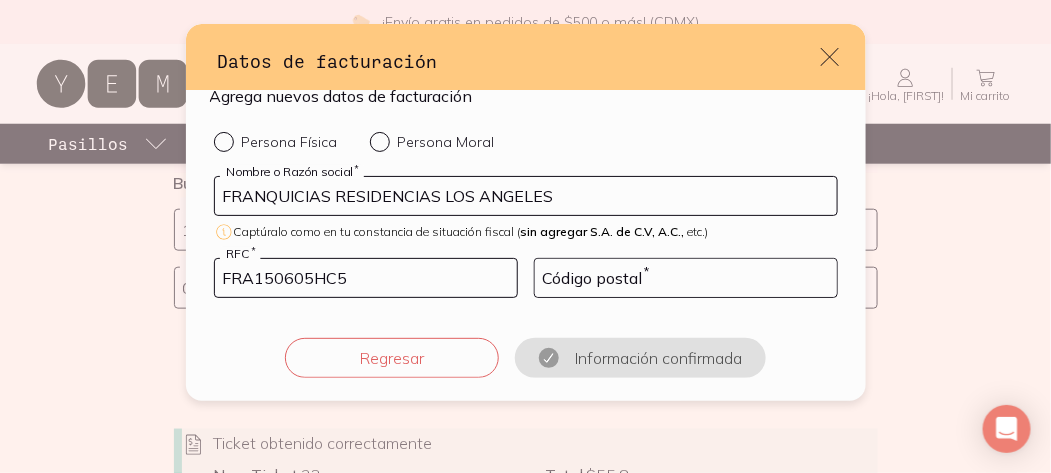 radio on "true" 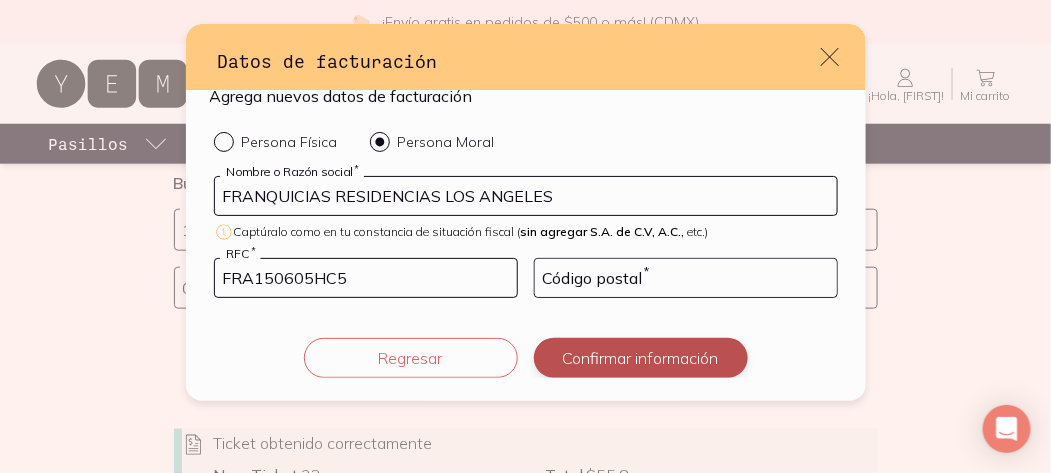 click on "Confirmar información" at bounding box center [641, 358] 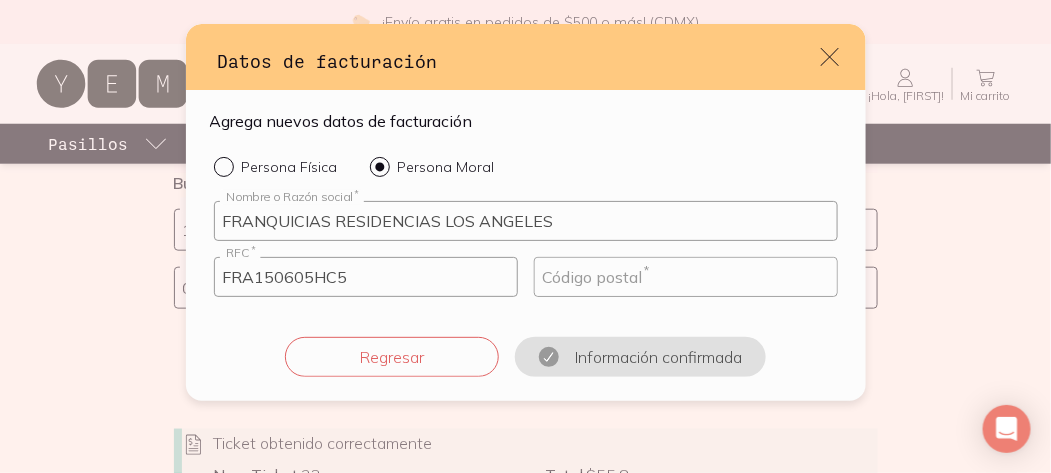 scroll, scrollTop: 4, scrollLeft: 0, axis: vertical 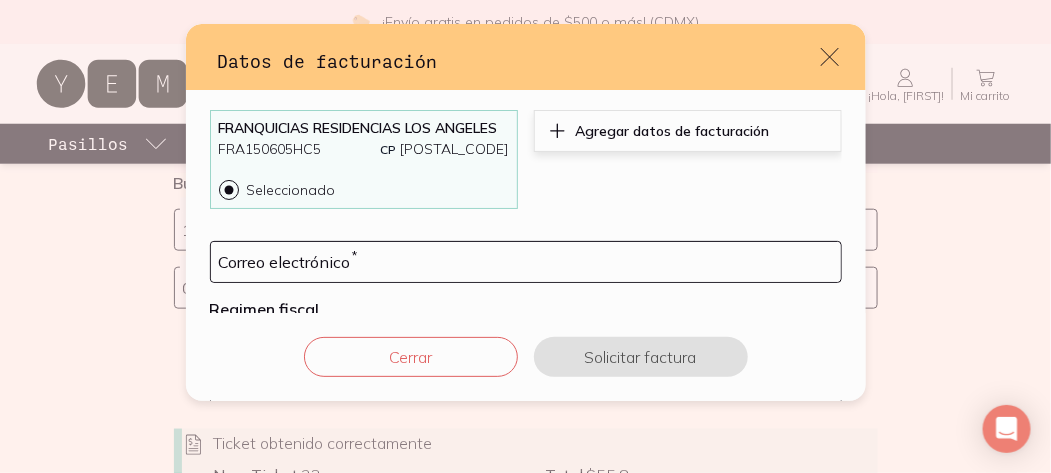 click at bounding box center (557, 131) 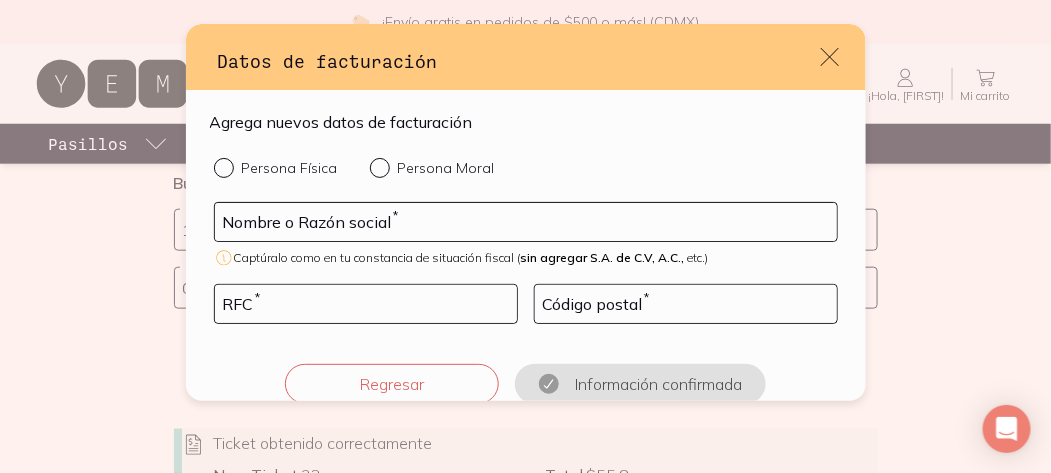 scroll, scrollTop: 30, scrollLeft: 0, axis: vertical 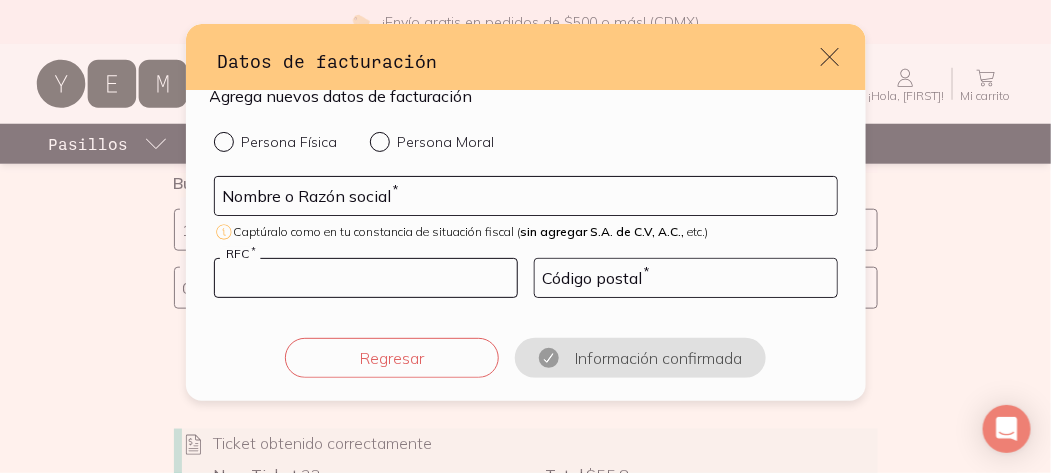 click at bounding box center (366, 278) 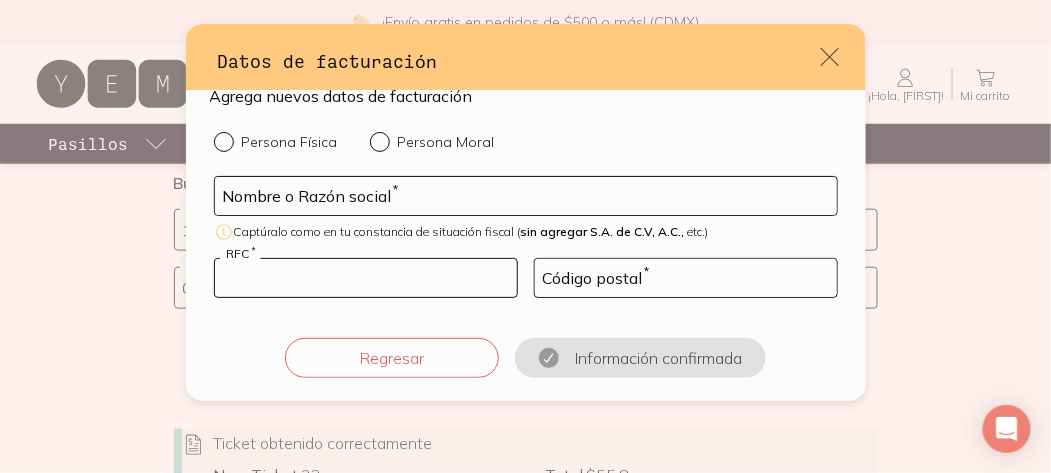 type on "FRA150605HC5" 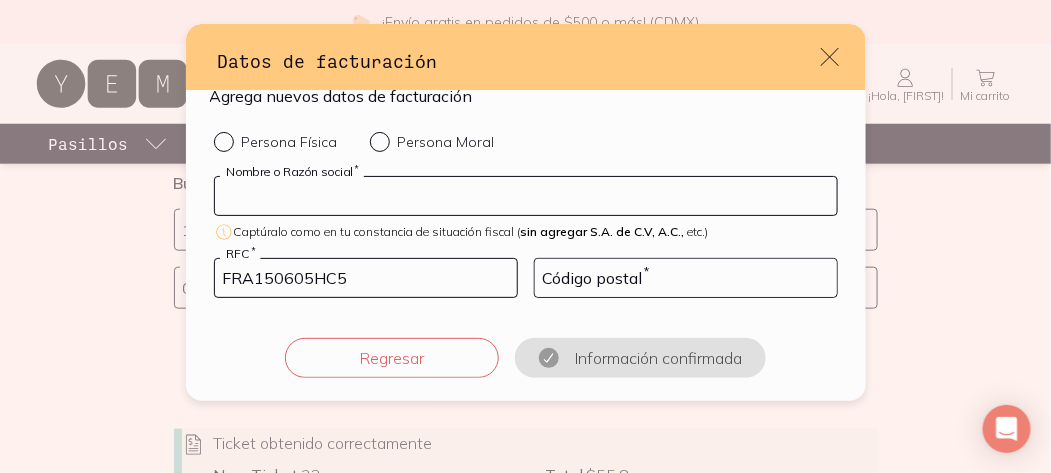 type on "FRANQUICIAS RESIDENCIAS LOS ANGELES S.A. DE C,V," 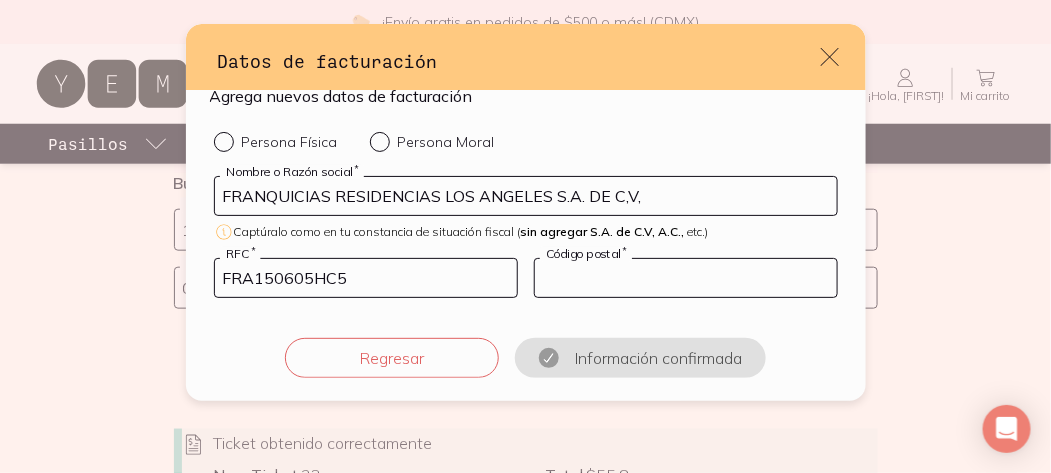 type on "[POSTAL_CODE]" 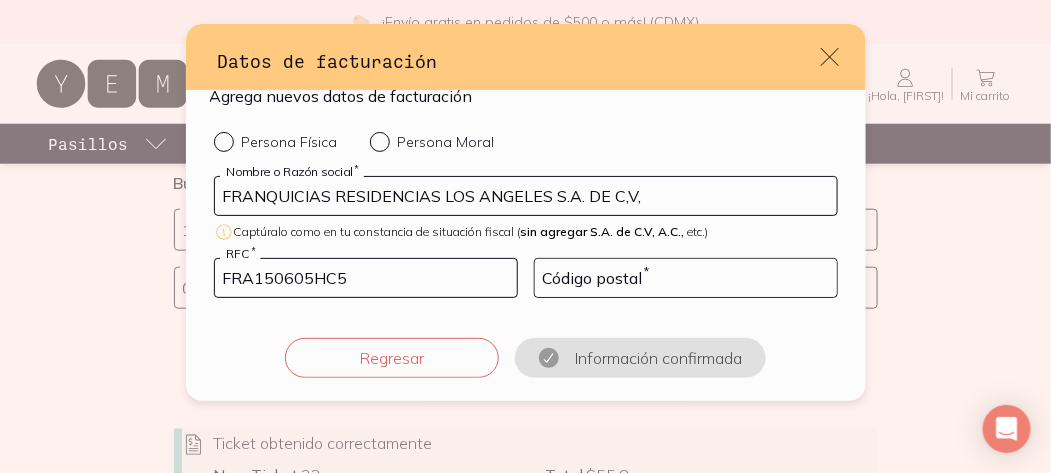 click on "FRANQUICIAS RESIDENCIAS LOS ANGELES S.A. DE C,V," at bounding box center (526, 196) 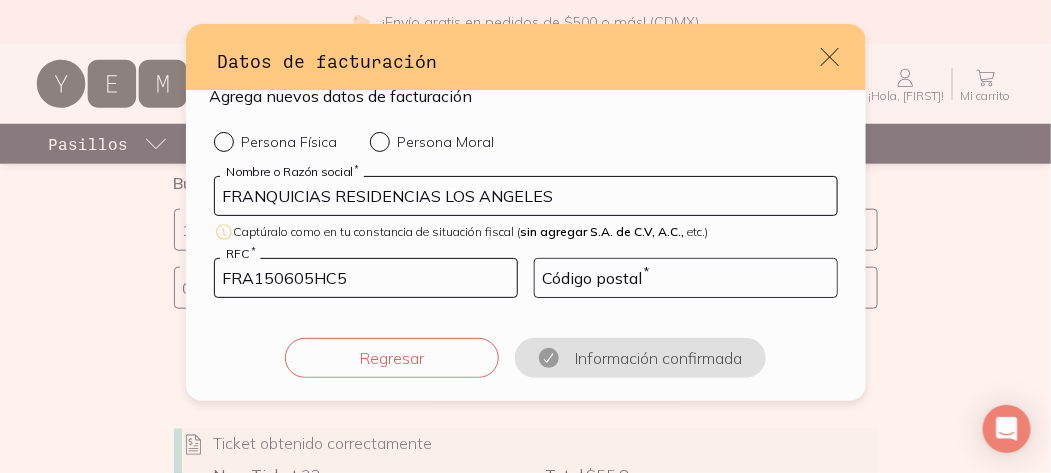 type on "FRANQUICIAS RESIDENCIAS LOS ANGELES" 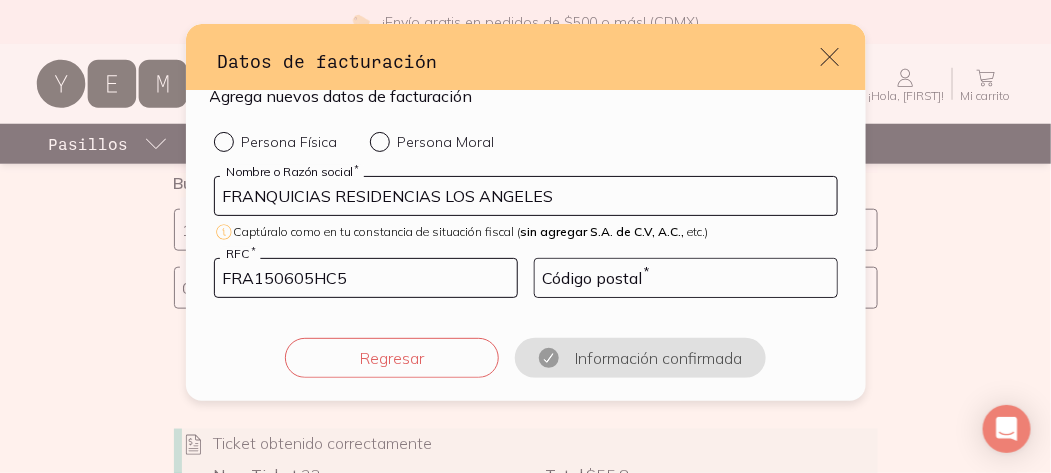 radio on "true" 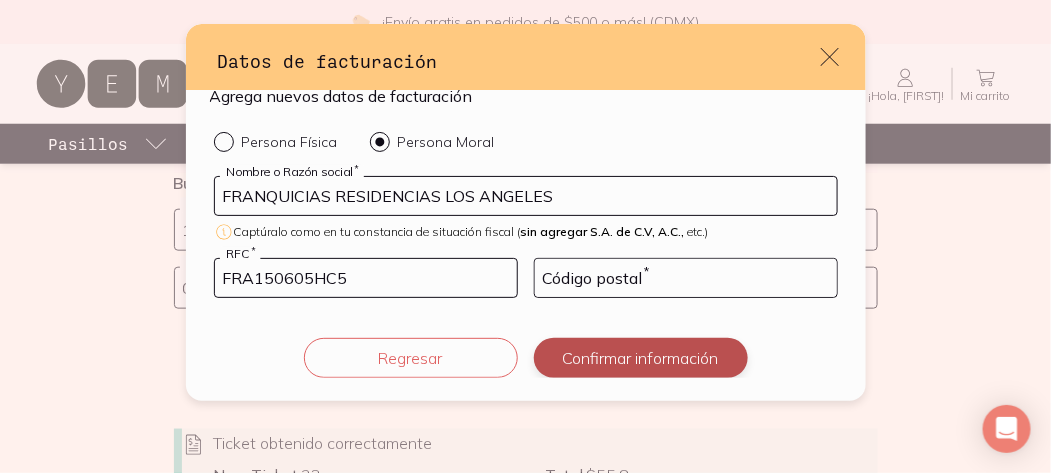 click on "Confirmar información" at bounding box center (641, 358) 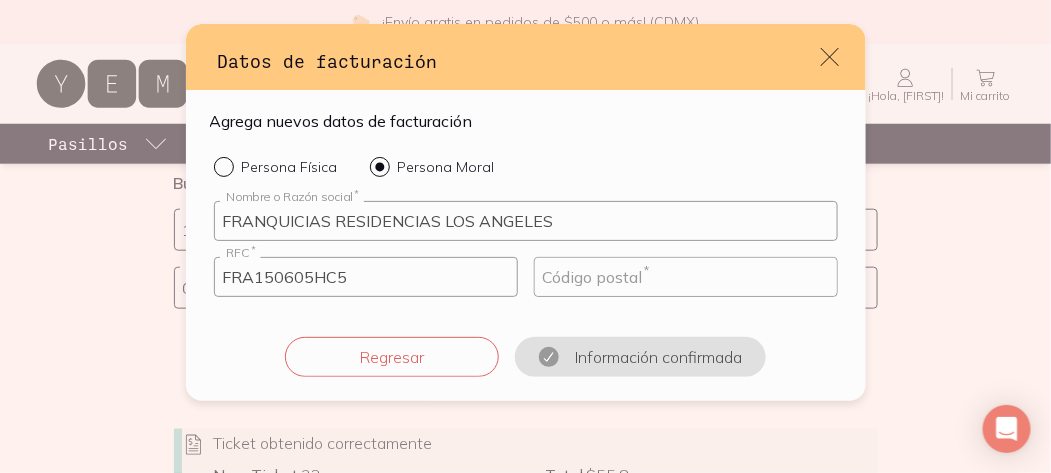 scroll, scrollTop: 4, scrollLeft: 0, axis: vertical 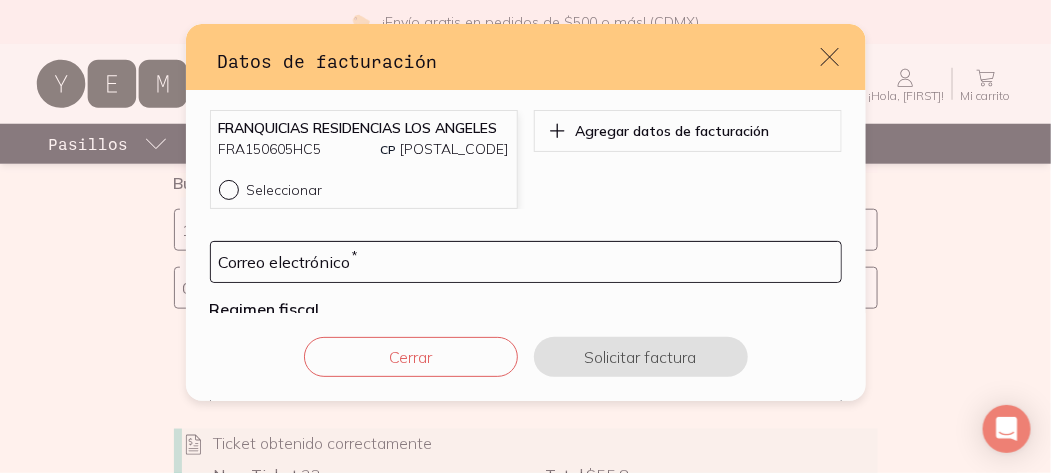 click on "Seleccionar" at bounding box center [227, 188] 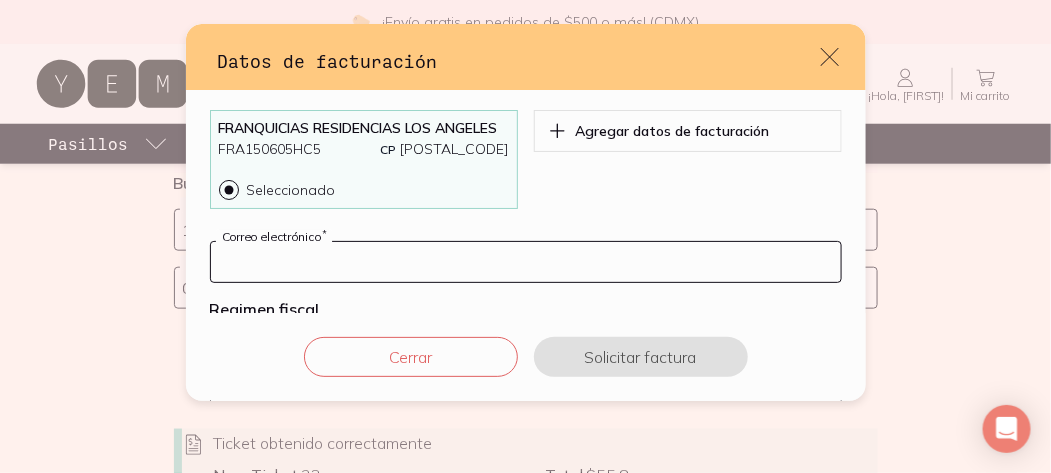 click at bounding box center [526, 262] 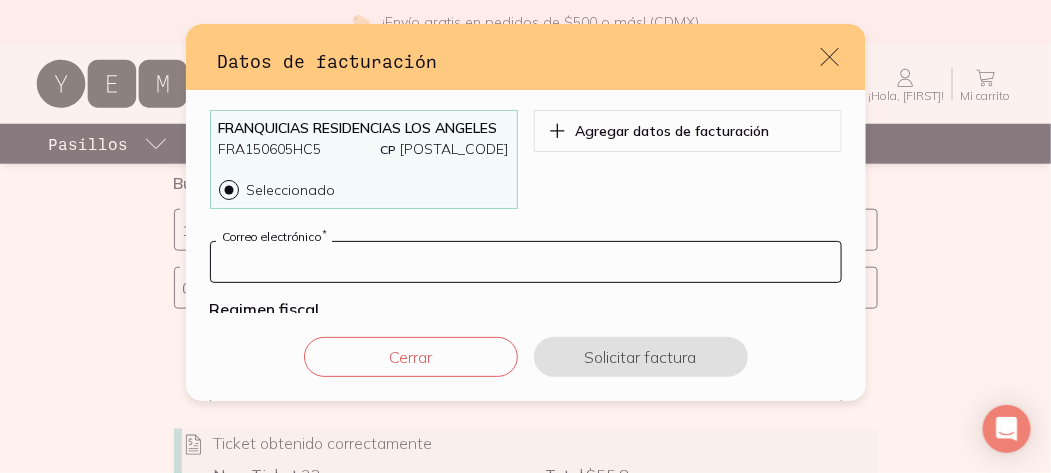 type on "[EMAIL]" 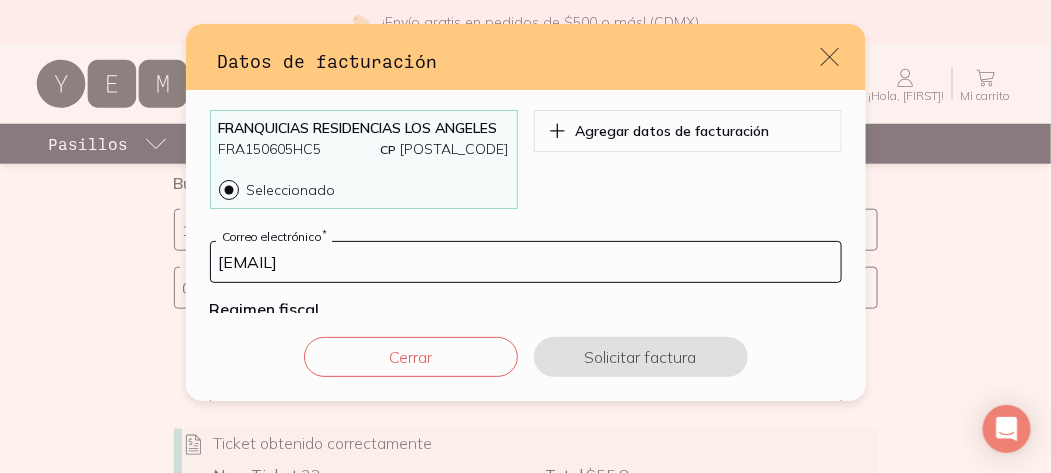 click on "FRANQUICIAS RESIDENCIAS LOS ANGELES FRA150605HC5 CP [POSTAL_CODE] Seleccionado Agregar datos de facturación" at bounding box center [526, 159] 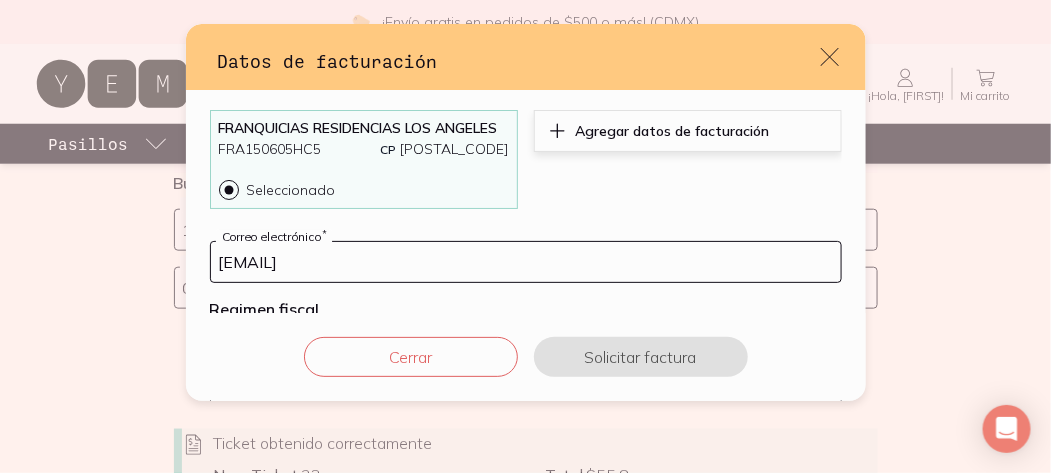 click on "Agregar datos de facturación" at bounding box center (673, 131) 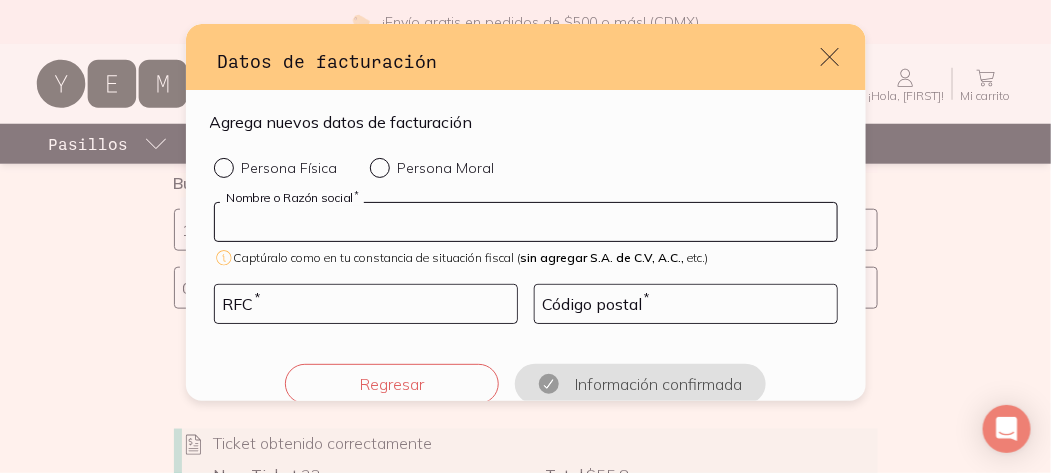 click at bounding box center (526, 222) 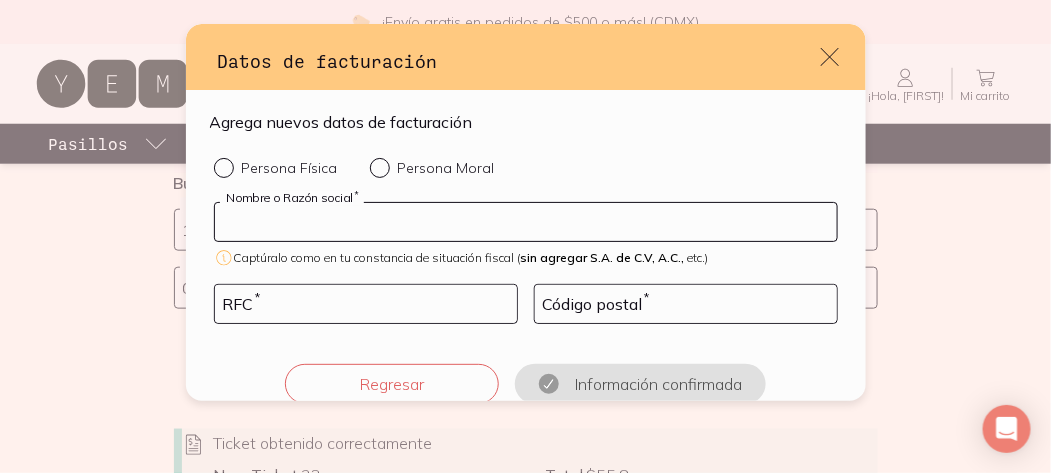 type on "FRANQUICIAS RESIDENCIAS LOS ANGELES S.A. DE C,V," 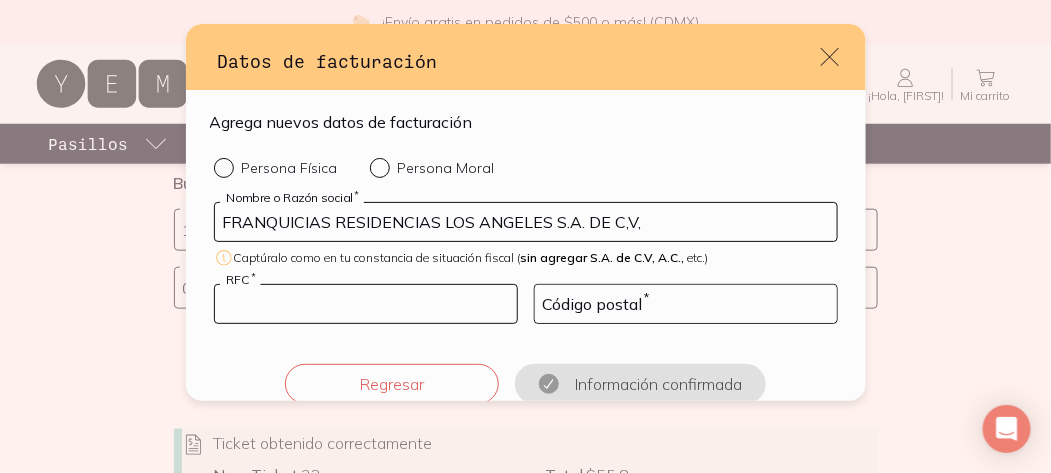 type on "FRA150605HC5" 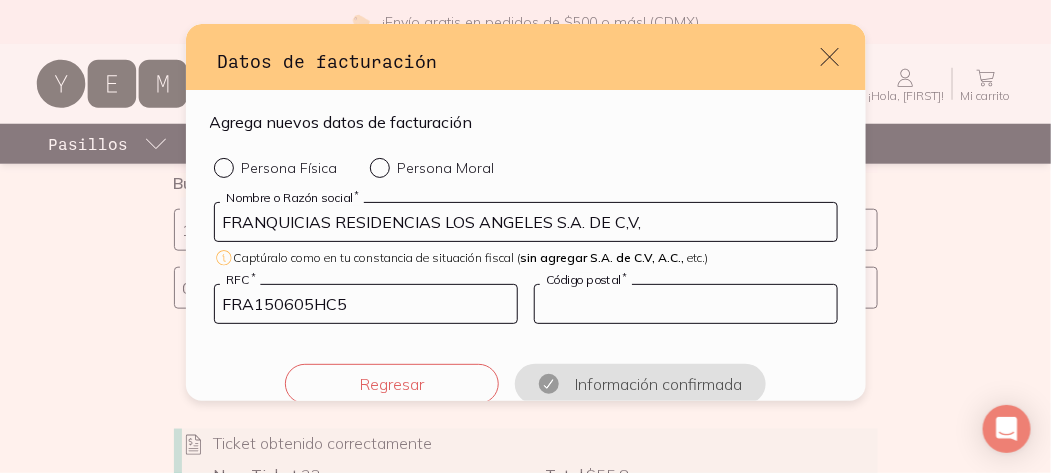 type on "[POSTAL_CODE]" 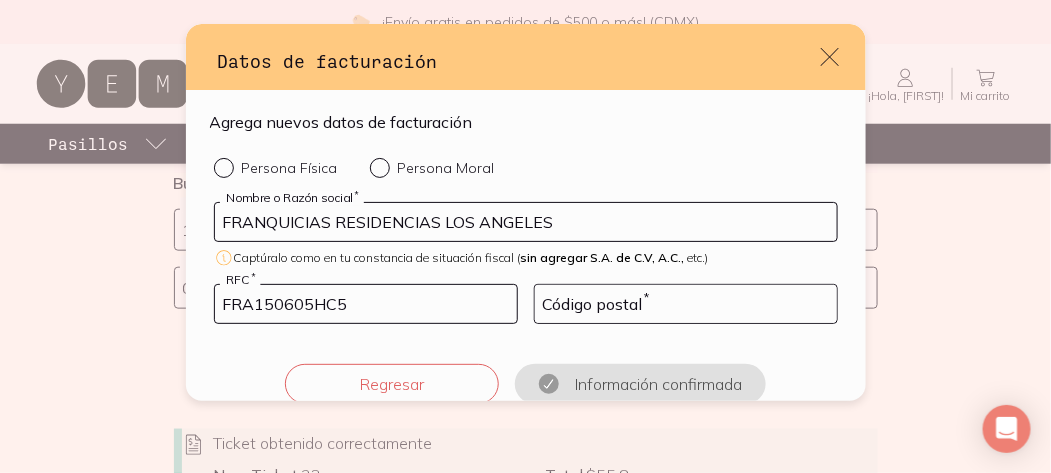 type on "FRANQUICIAS RESIDENCIAS LOS ANGELES" 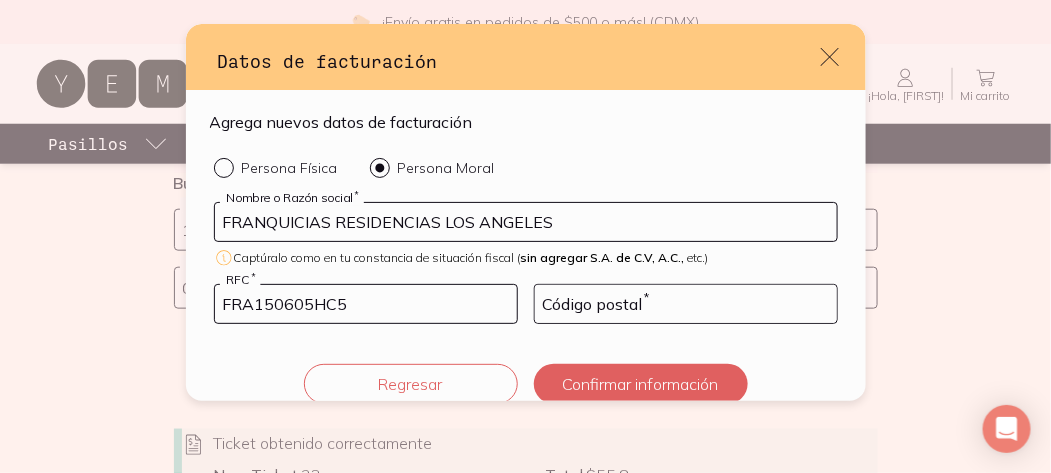 scroll, scrollTop: 30, scrollLeft: 0, axis: vertical 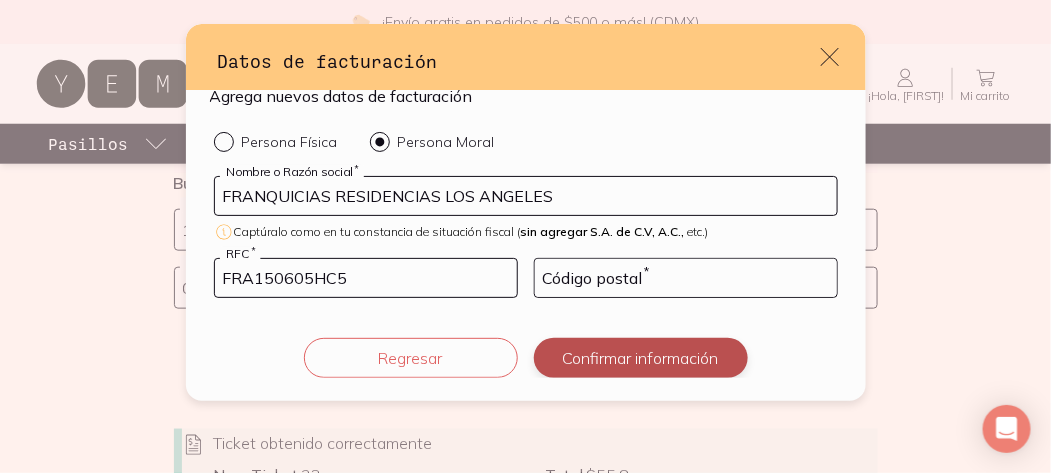 click on "Confirmar información" at bounding box center (641, 358) 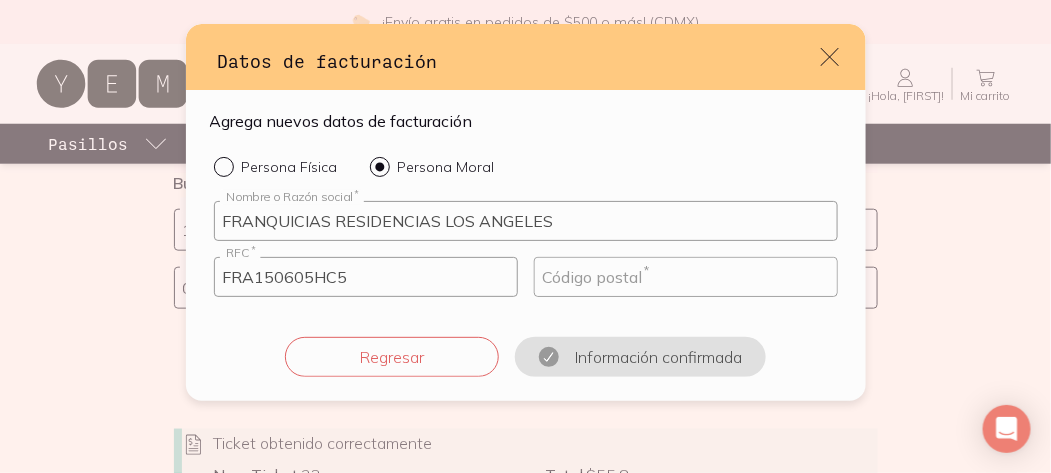 scroll, scrollTop: 4, scrollLeft: 0, axis: vertical 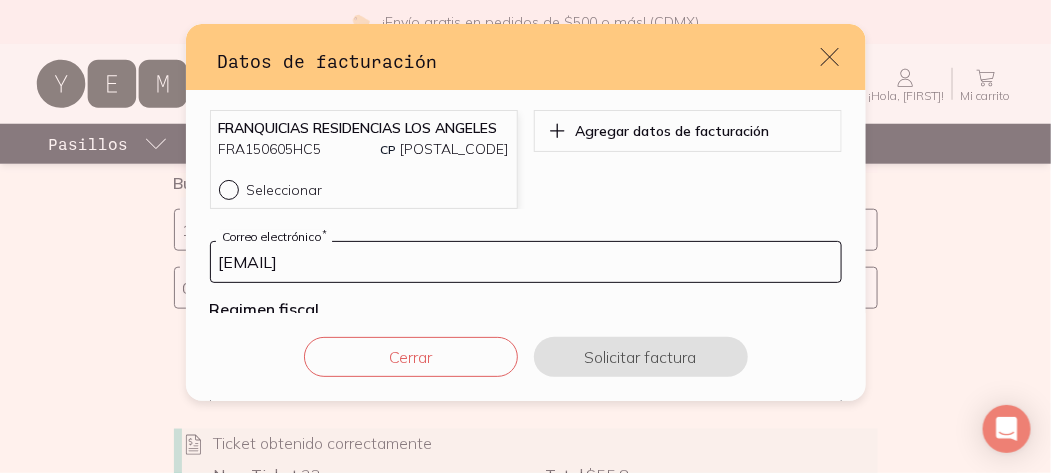 click on "Seleccionar" at bounding box center [227, 188] 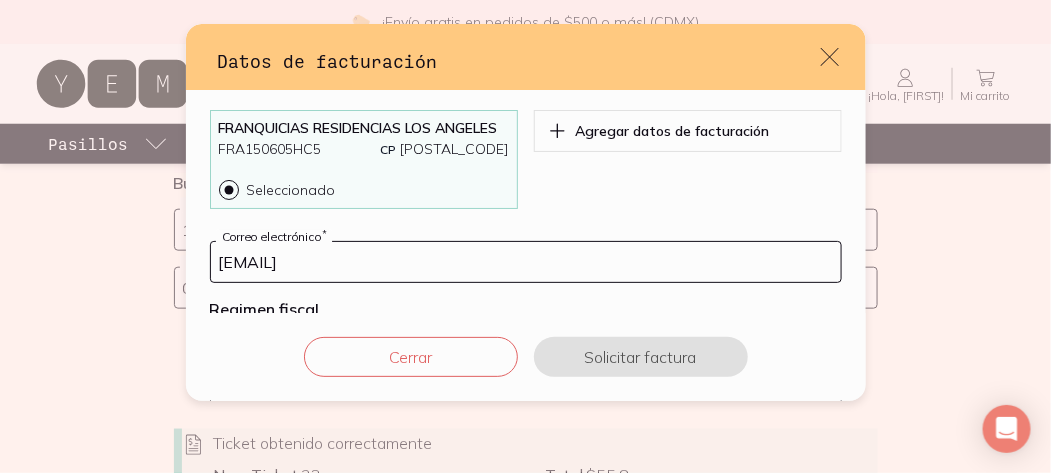 click on "[EMAIL]" at bounding box center (526, 262) 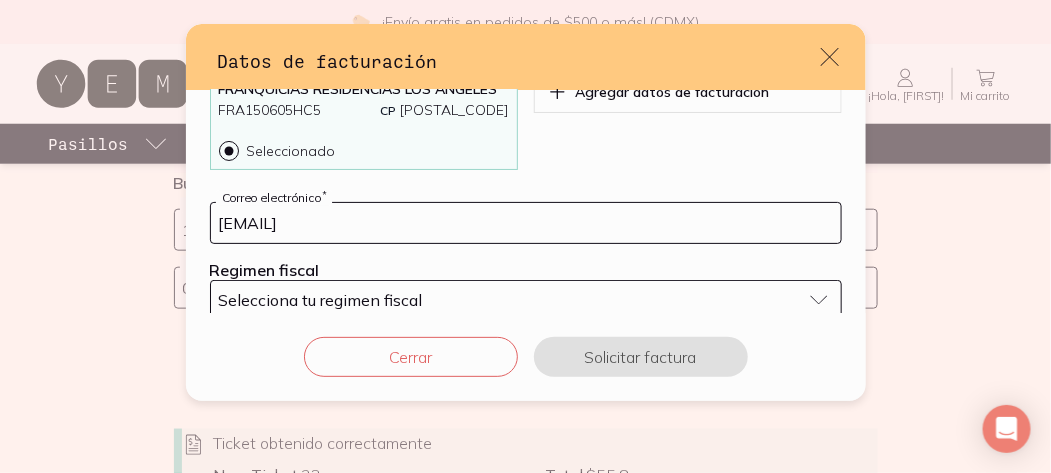 scroll, scrollTop: 143, scrollLeft: 0, axis: vertical 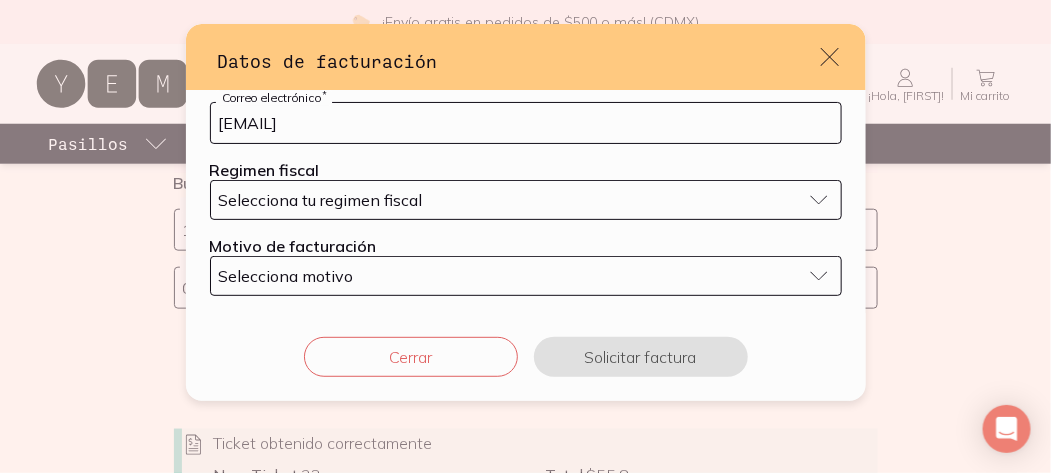 click on "Selecciona tu regimen fiscal" at bounding box center [526, 200] 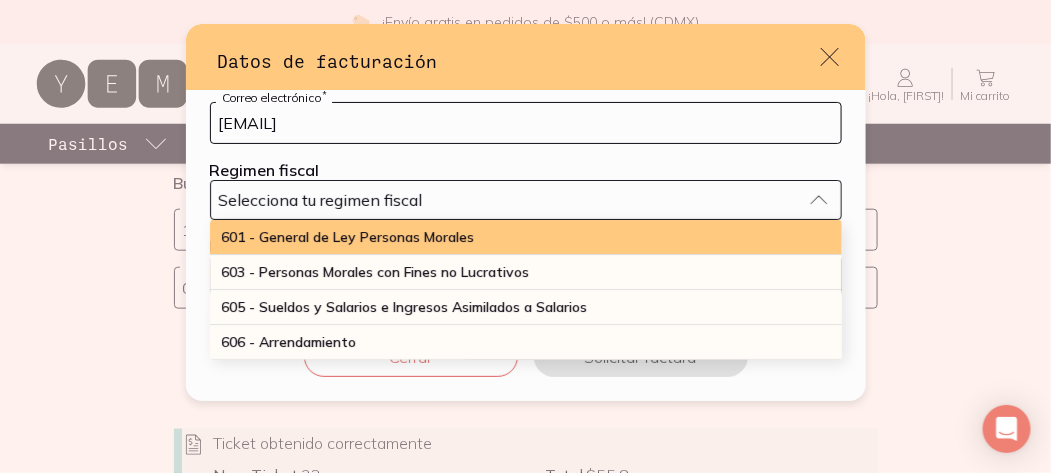 click on "601 - General de Ley Personas Morales" at bounding box center [348, 237] 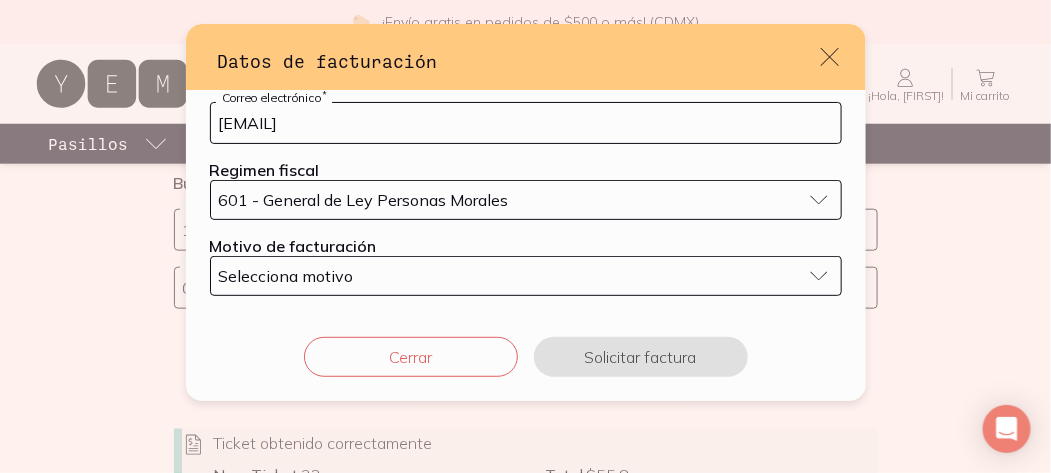 click on "Selecciona motivo" at bounding box center (526, 276) 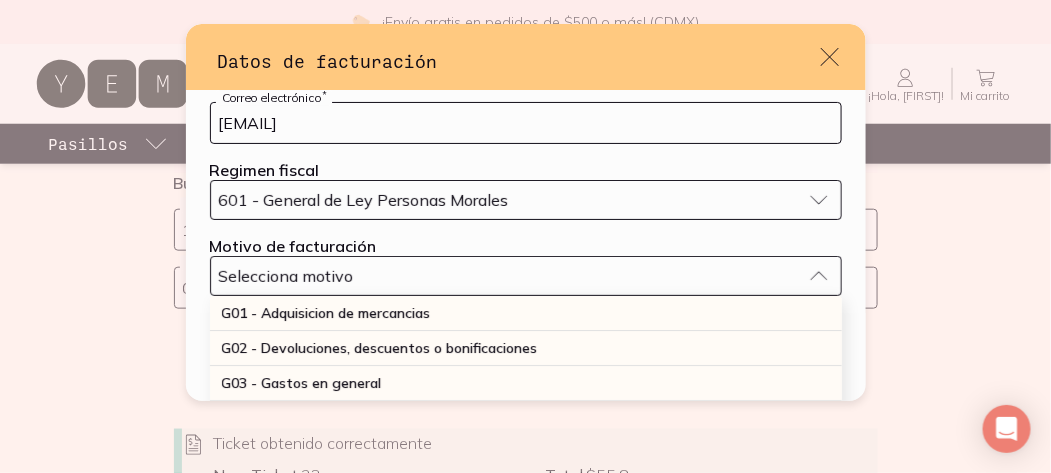 scroll, scrollTop: 243, scrollLeft: 0, axis: vertical 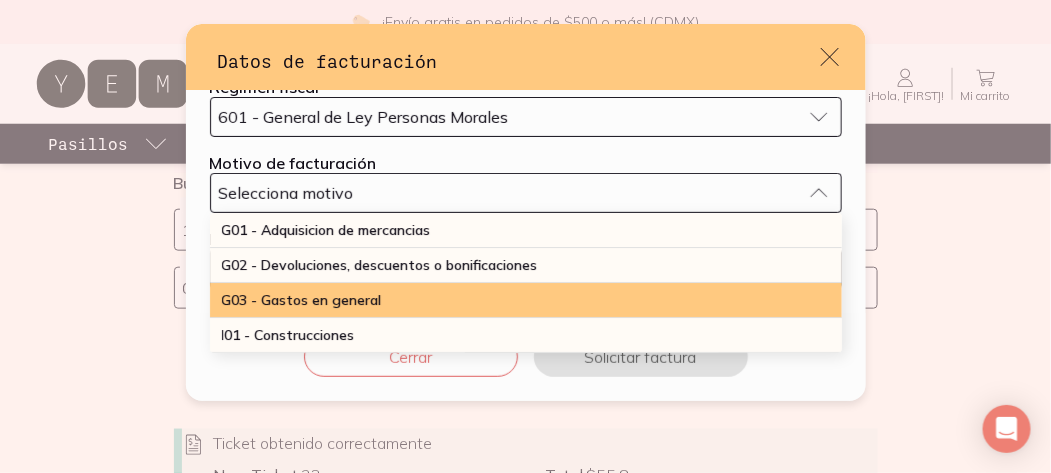 click on "G03 - Gastos en general" at bounding box center [302, 300] 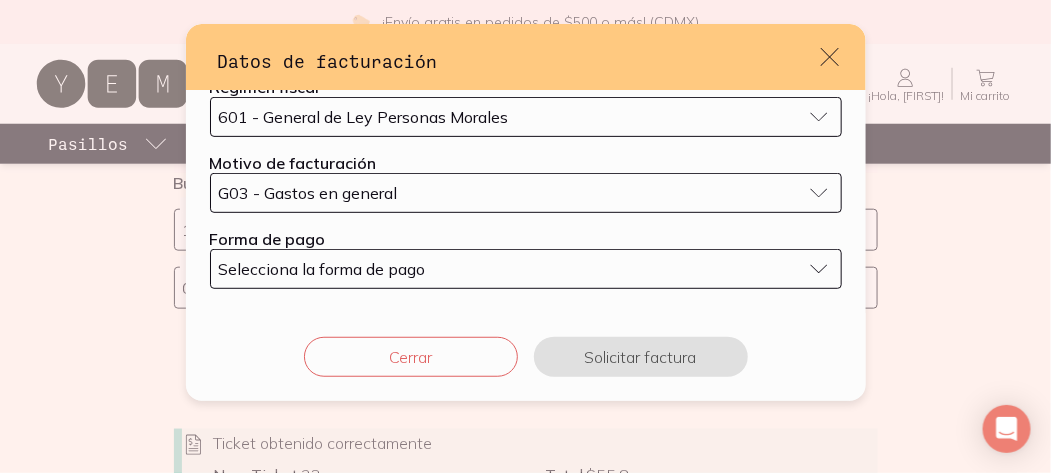 click on "FRANQUICIAS RESIDENCIAS LOS ANGELES FRA150605HC5 CP [POSTAL_CODE] Seleccionado Agregar datos de facturación [EMAIL] Correo electrónico * Regimen fiscal 601 - General de Ley Personas Morales Motivo de facturación G03 - Gastos en general Forma de pago Selecciona la forma de pago" at bounding box center (526, 88) 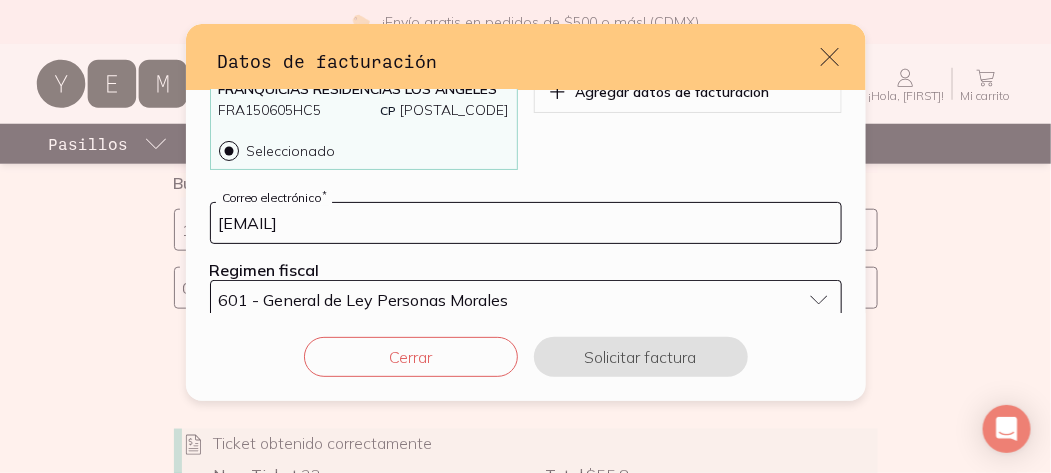 scroll, scrollTop: 243, scrollLeft: 0, axis: vertical 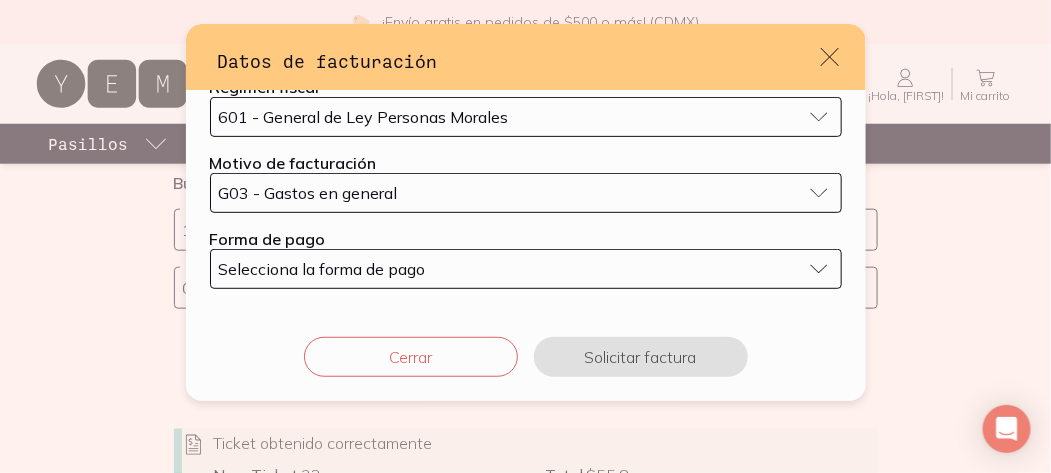 click on "Selecciona la forma de pago" at bounding box center [526, 269] 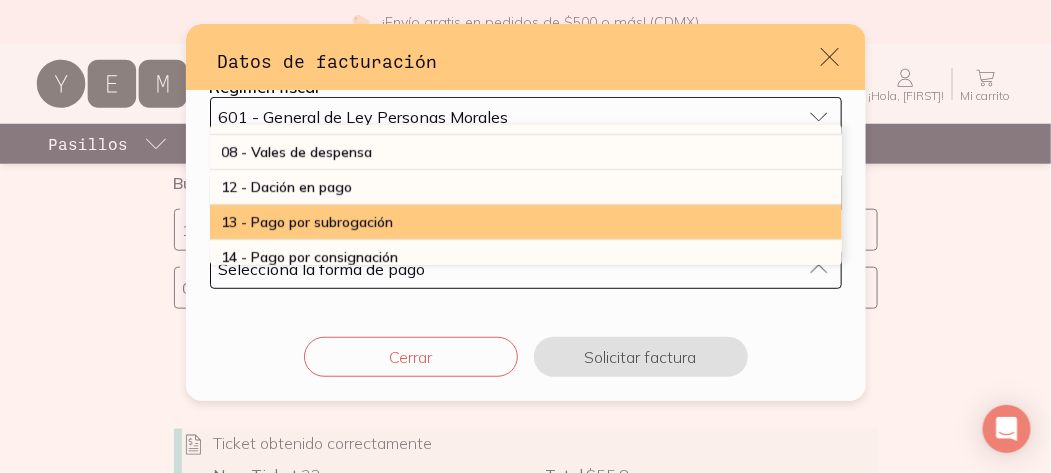 scroll, scrollTop: 0, scrollLeft: 0, axis: both 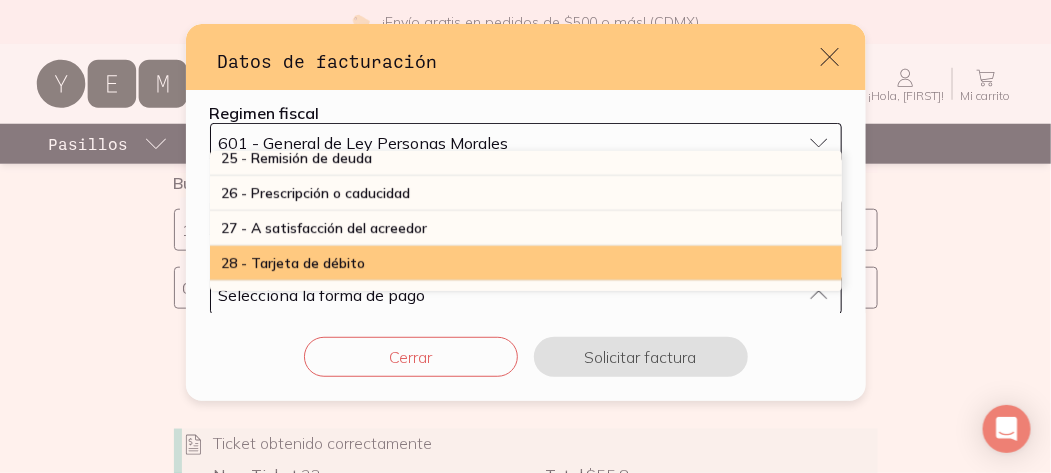 click on "28 - Tarjeta de débito" at bounding box center (526, 263) 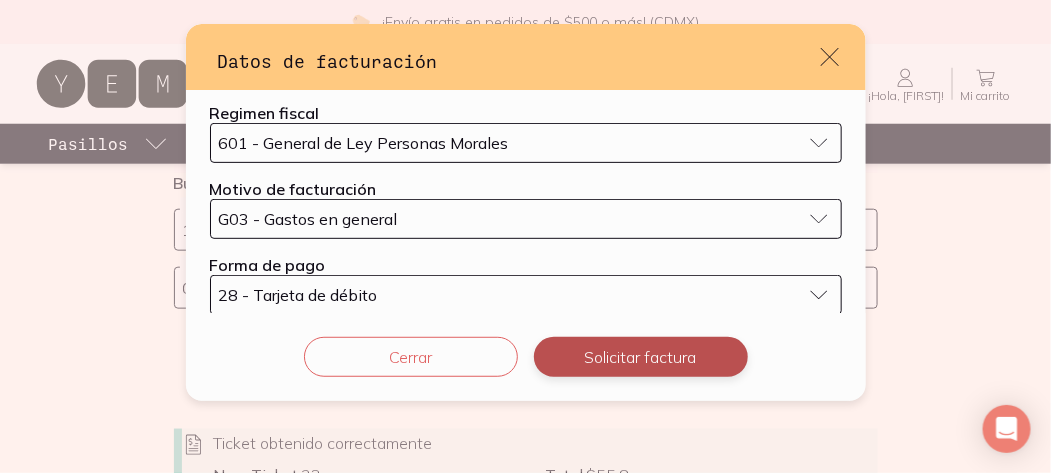 click on "Solicitar factura" at bounding box center [641, 357] 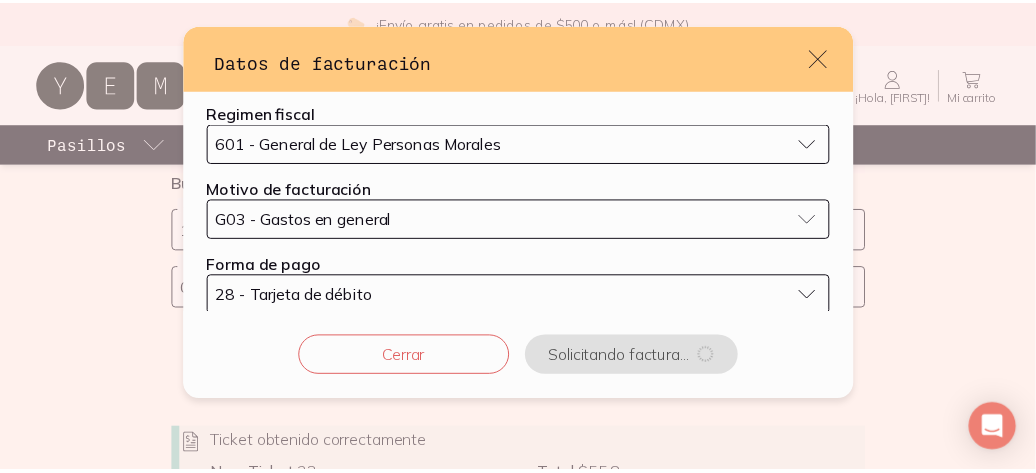 scroll, scrollTop: 0, scrollLeft: 0, axis: both 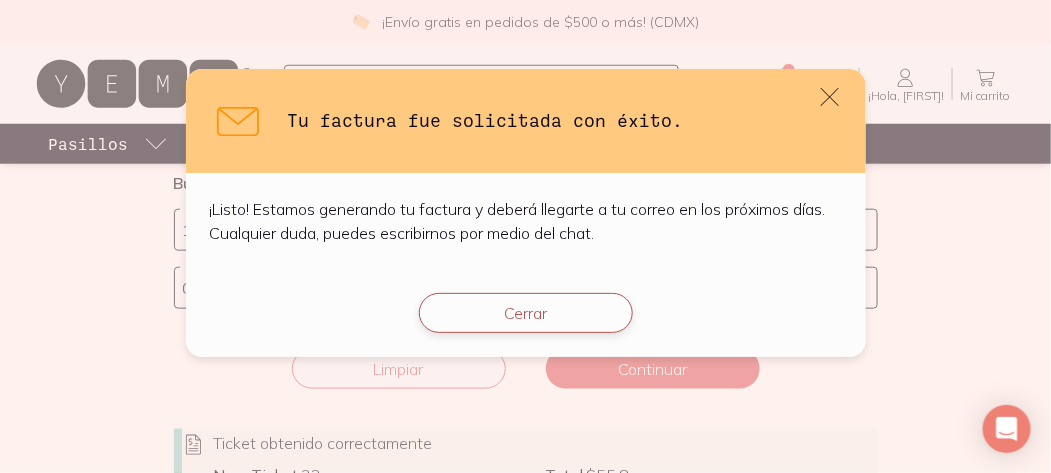 click on "Cerrar" at bounding box center [526, 313] 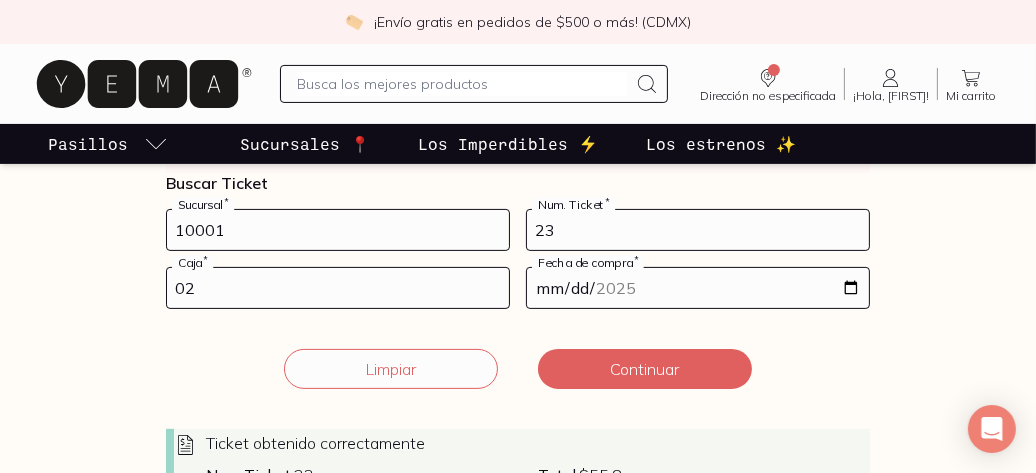 scroll, scrollTop: 302, scrollLeft: 0, axis: vertical 